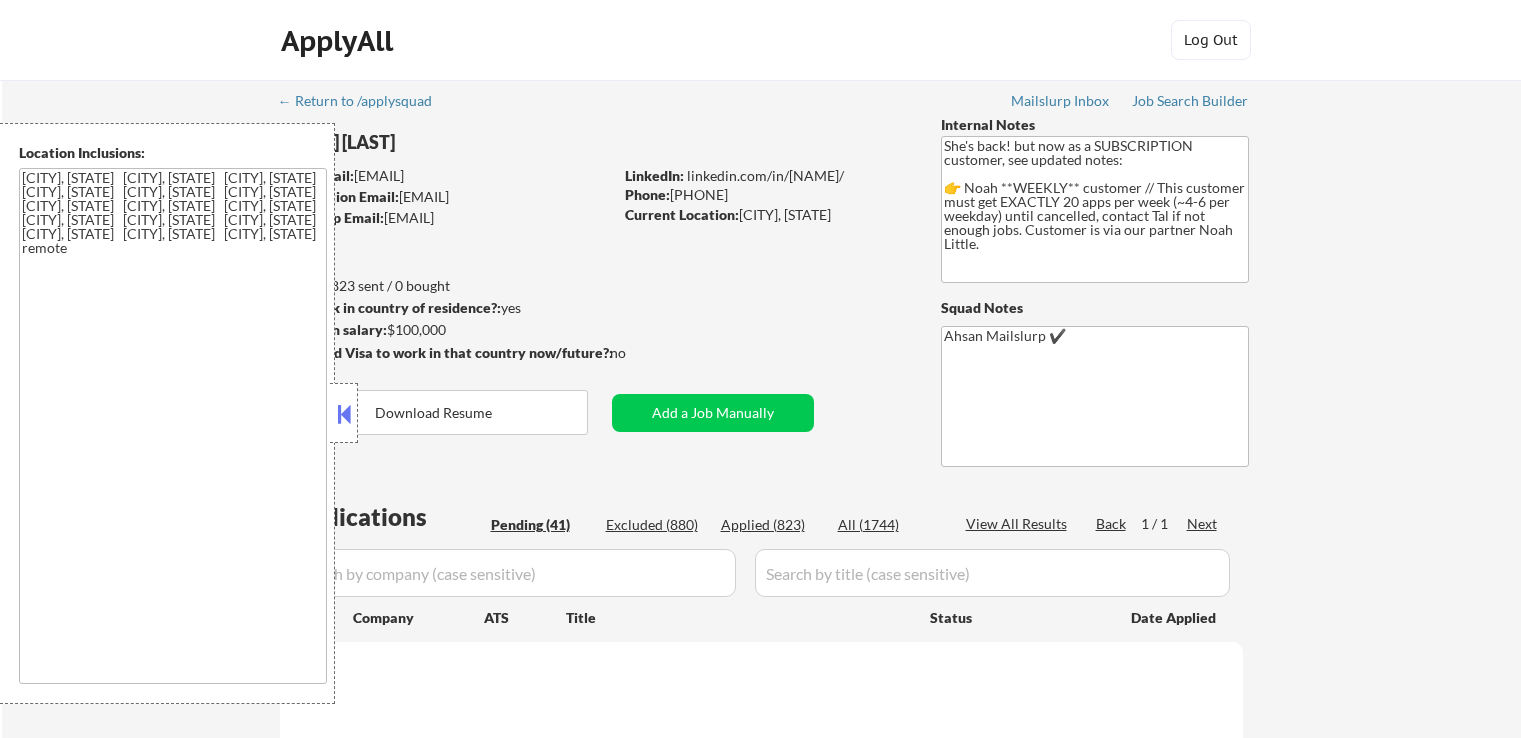 scroll, scrollTop: 0, scrollLeft: 0, axis: both 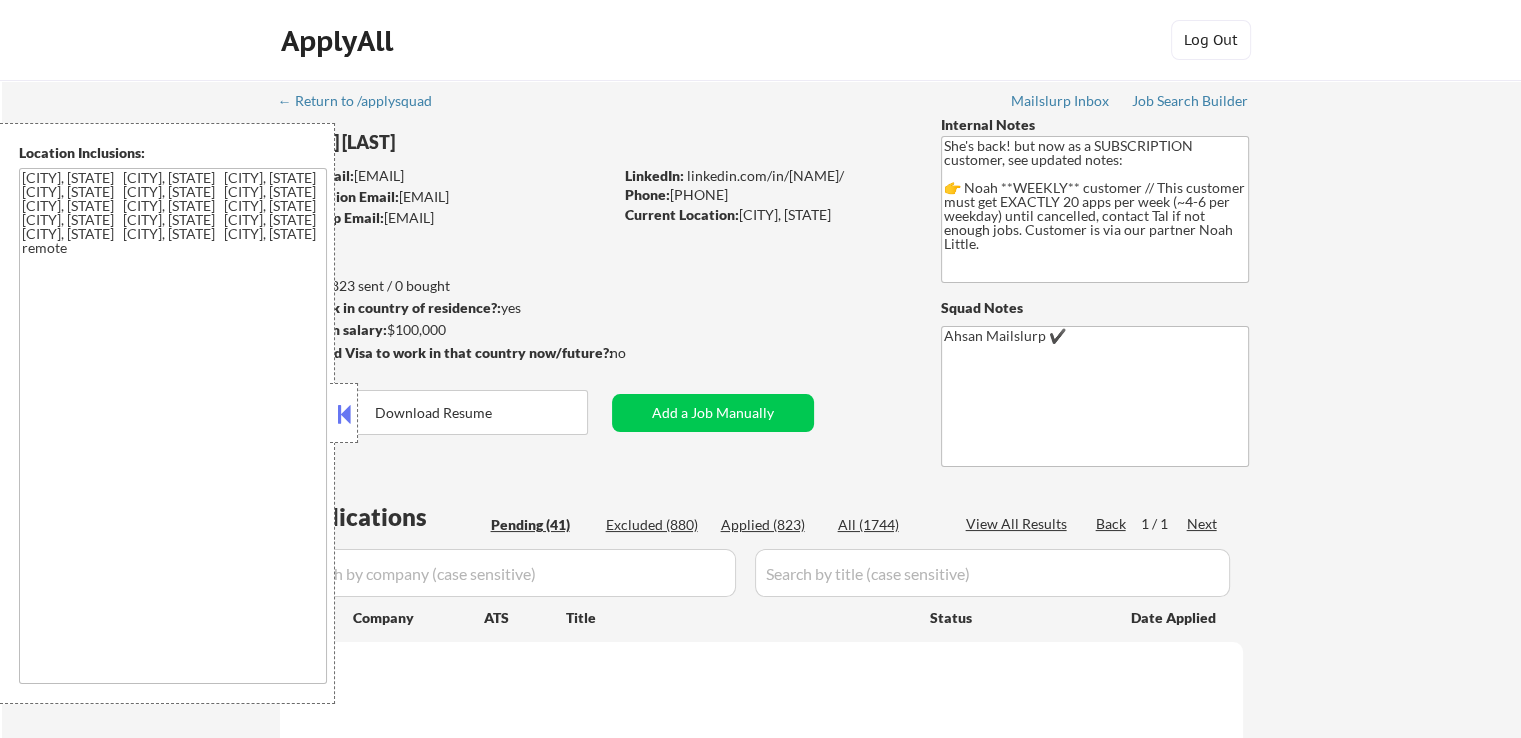 select on ""pending"" 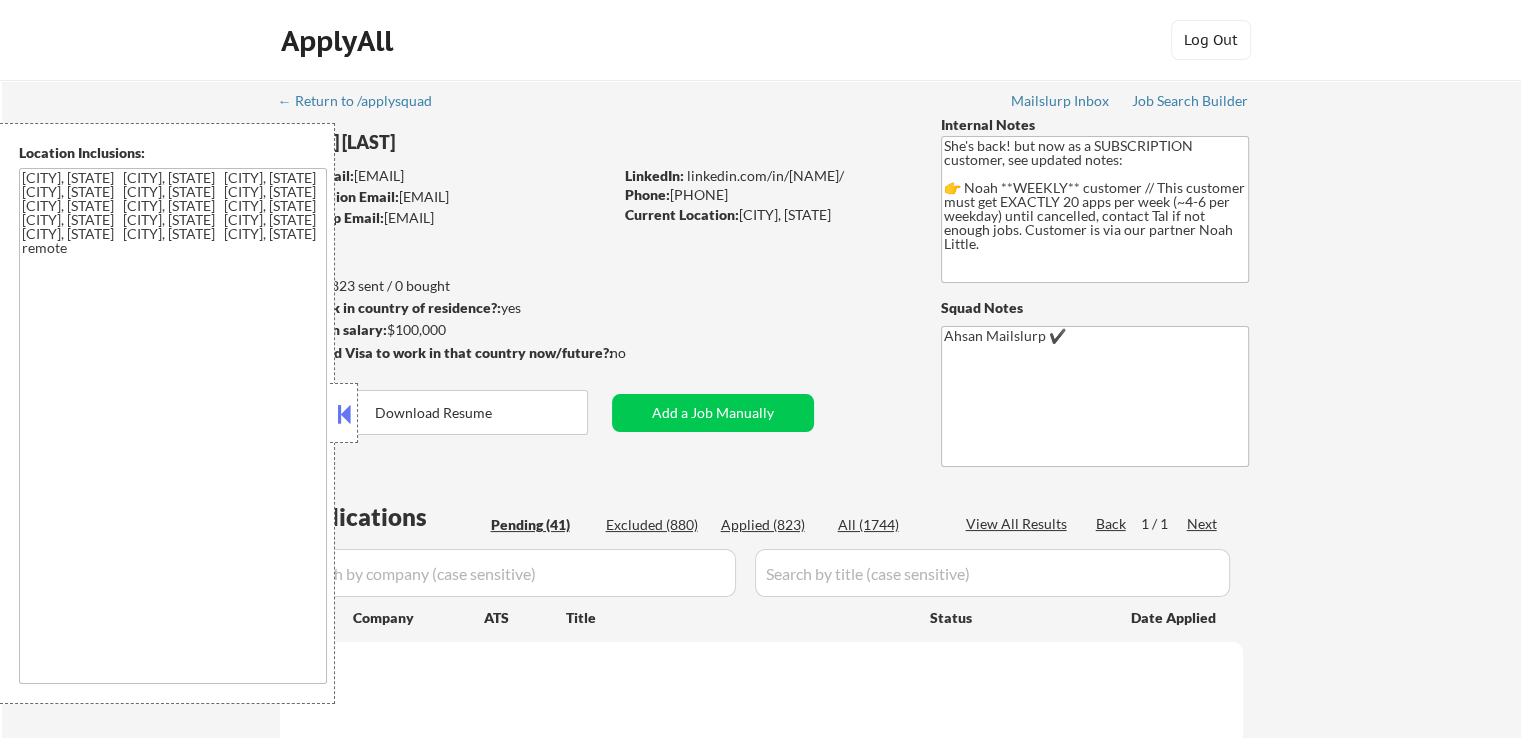 select on ""pending"" 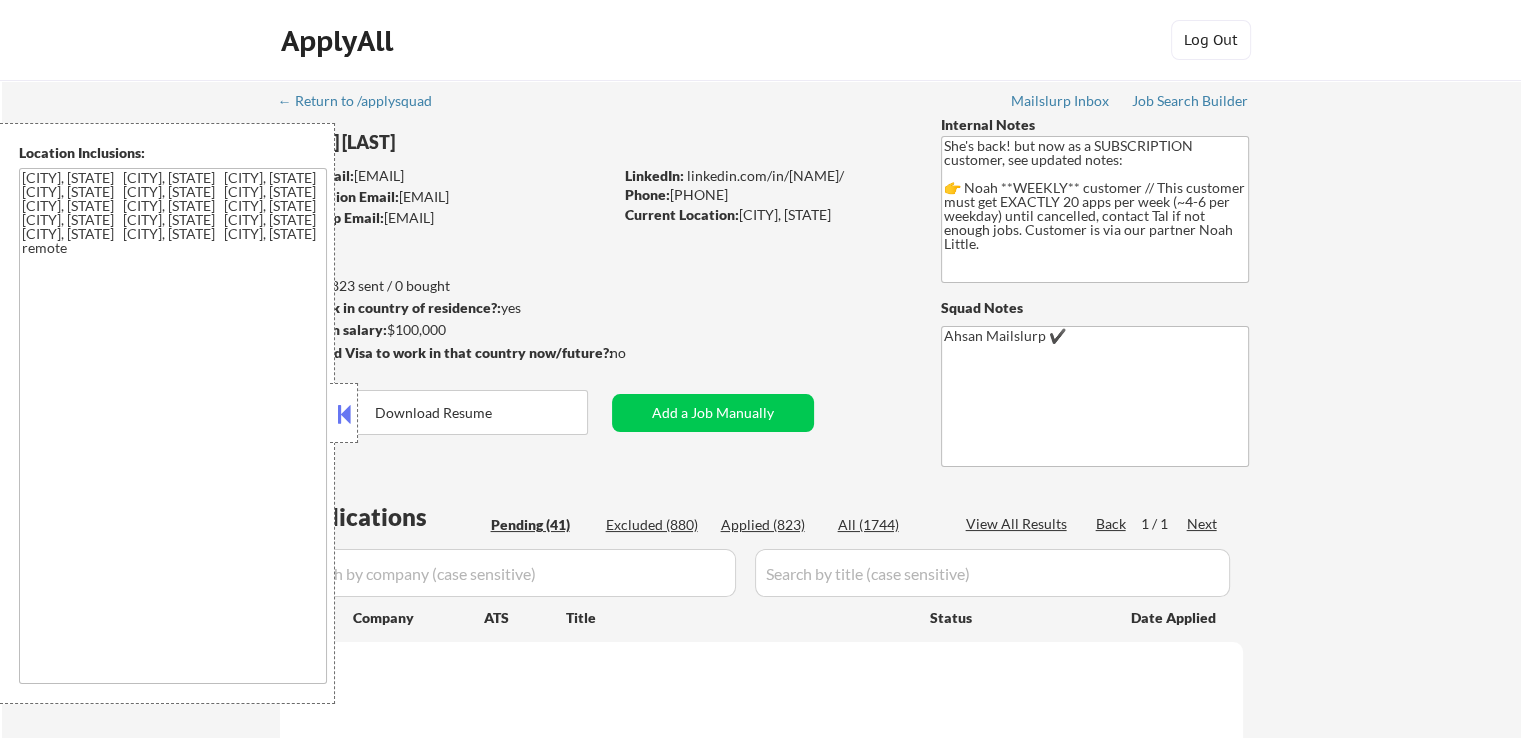 select on ""pending"" 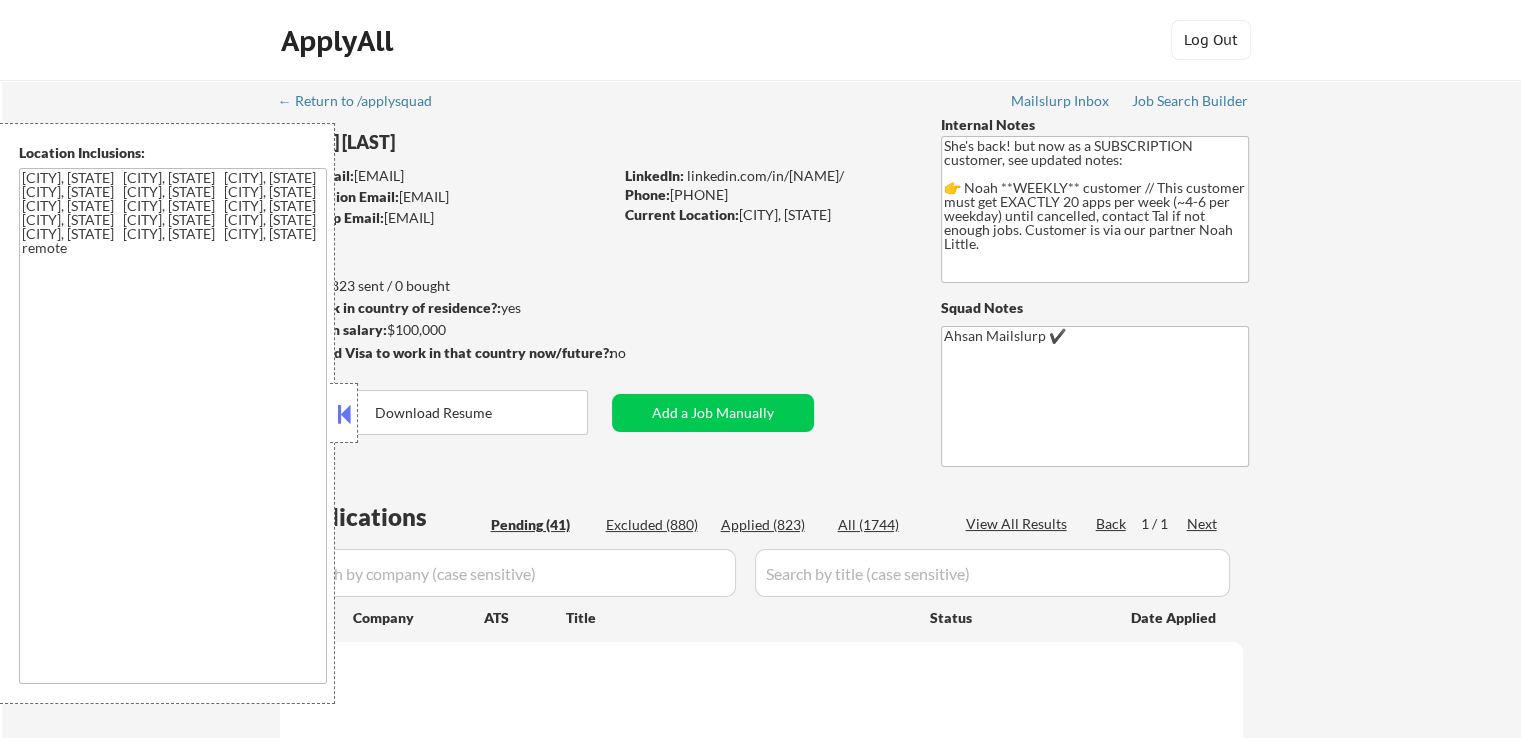 select on ""pending"" 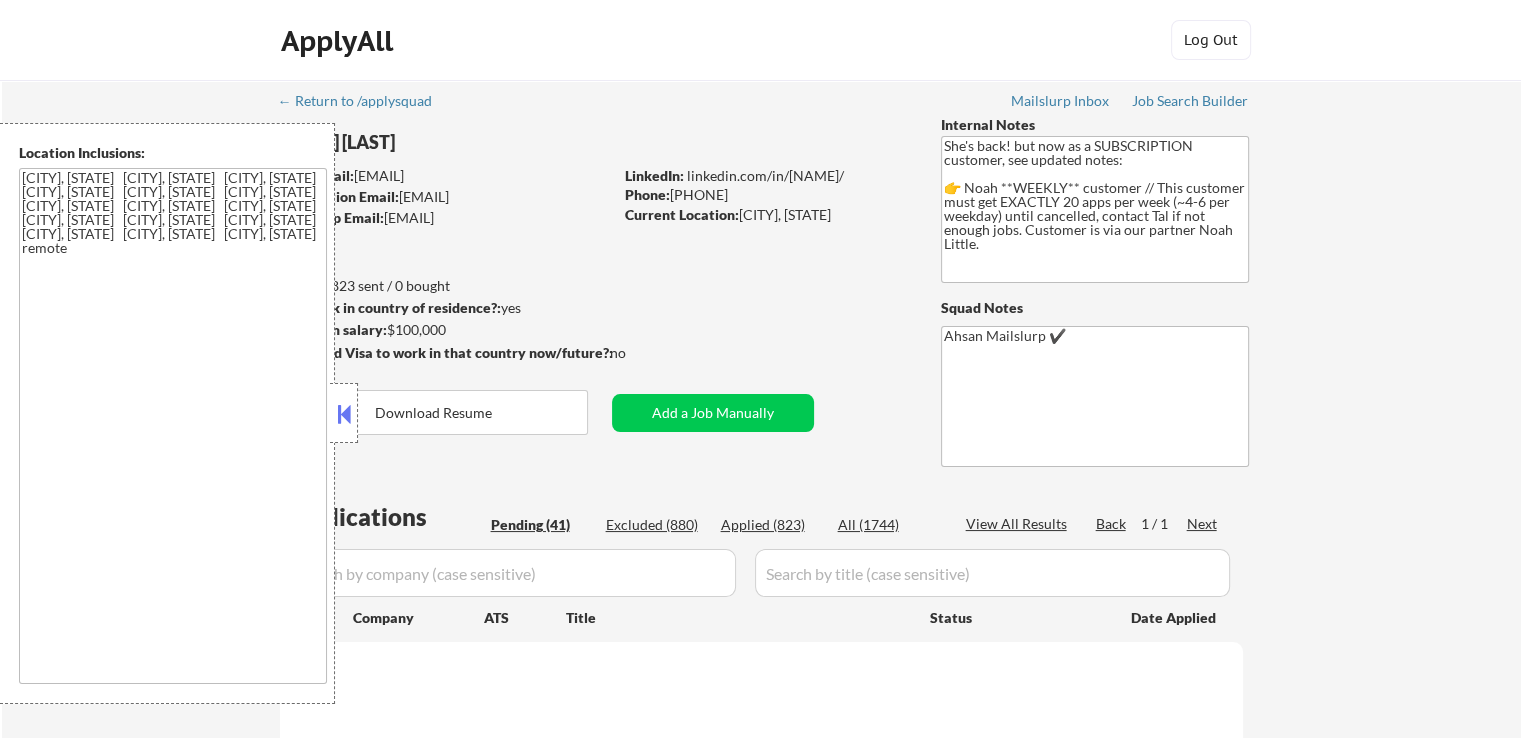 select on ""pending"" 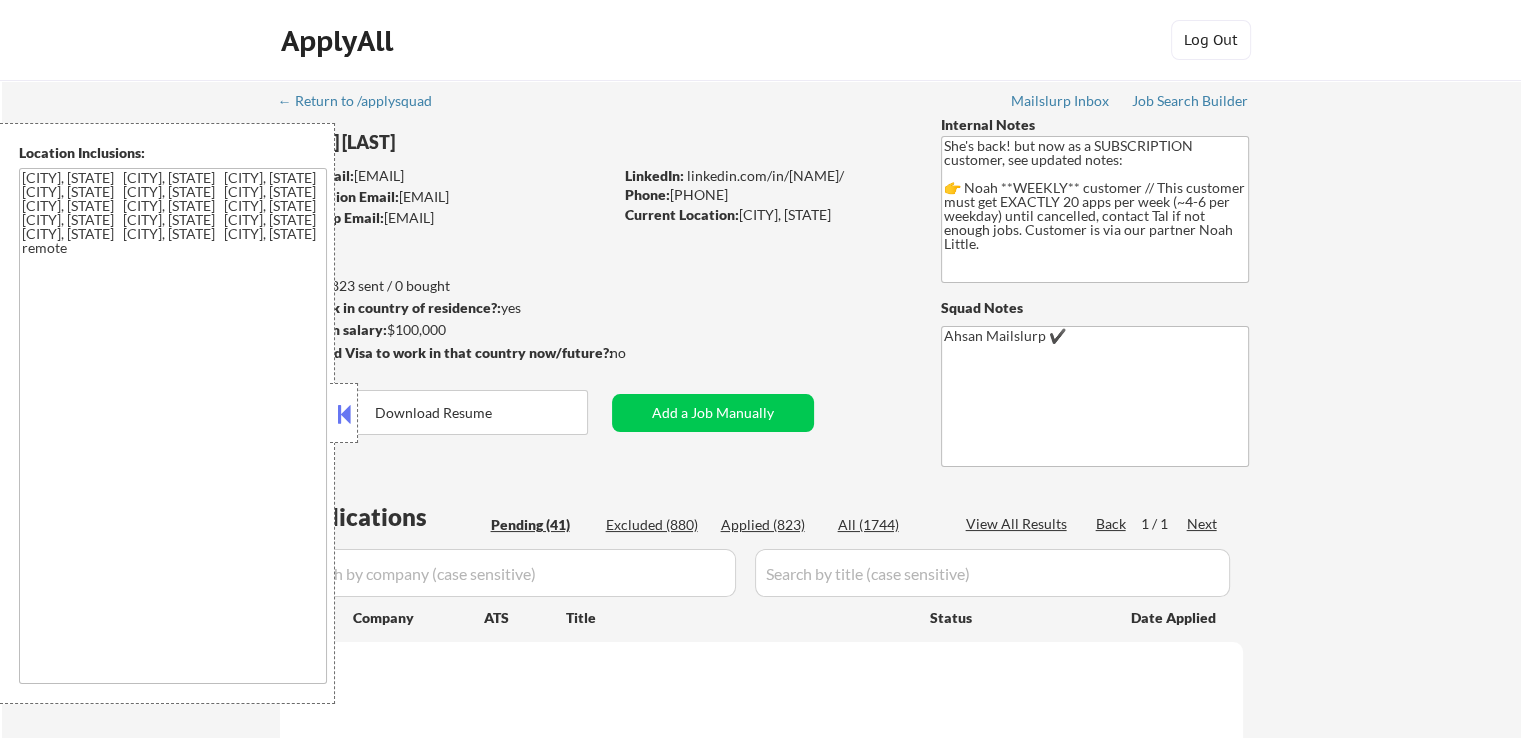select on ""pending"" 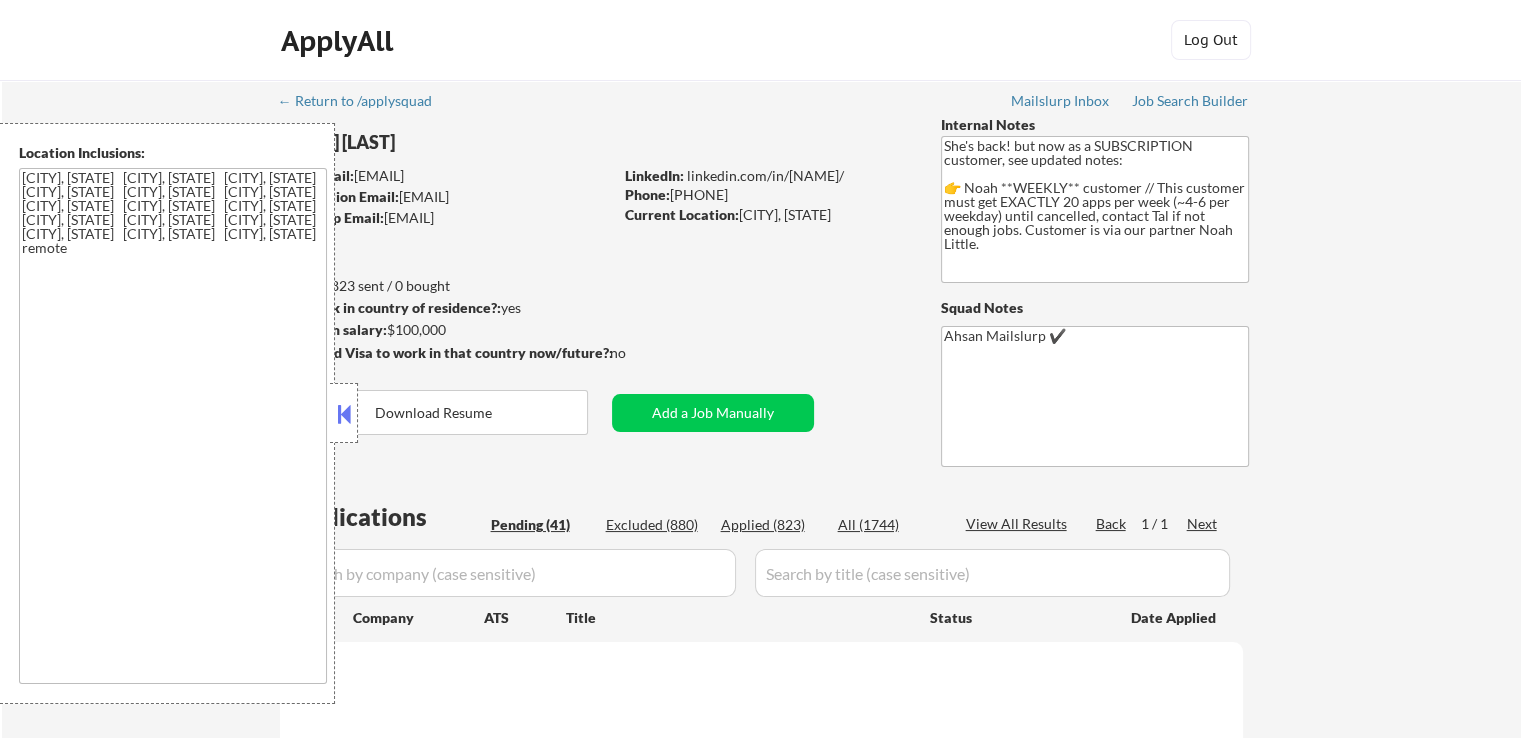 select on ""pending"" 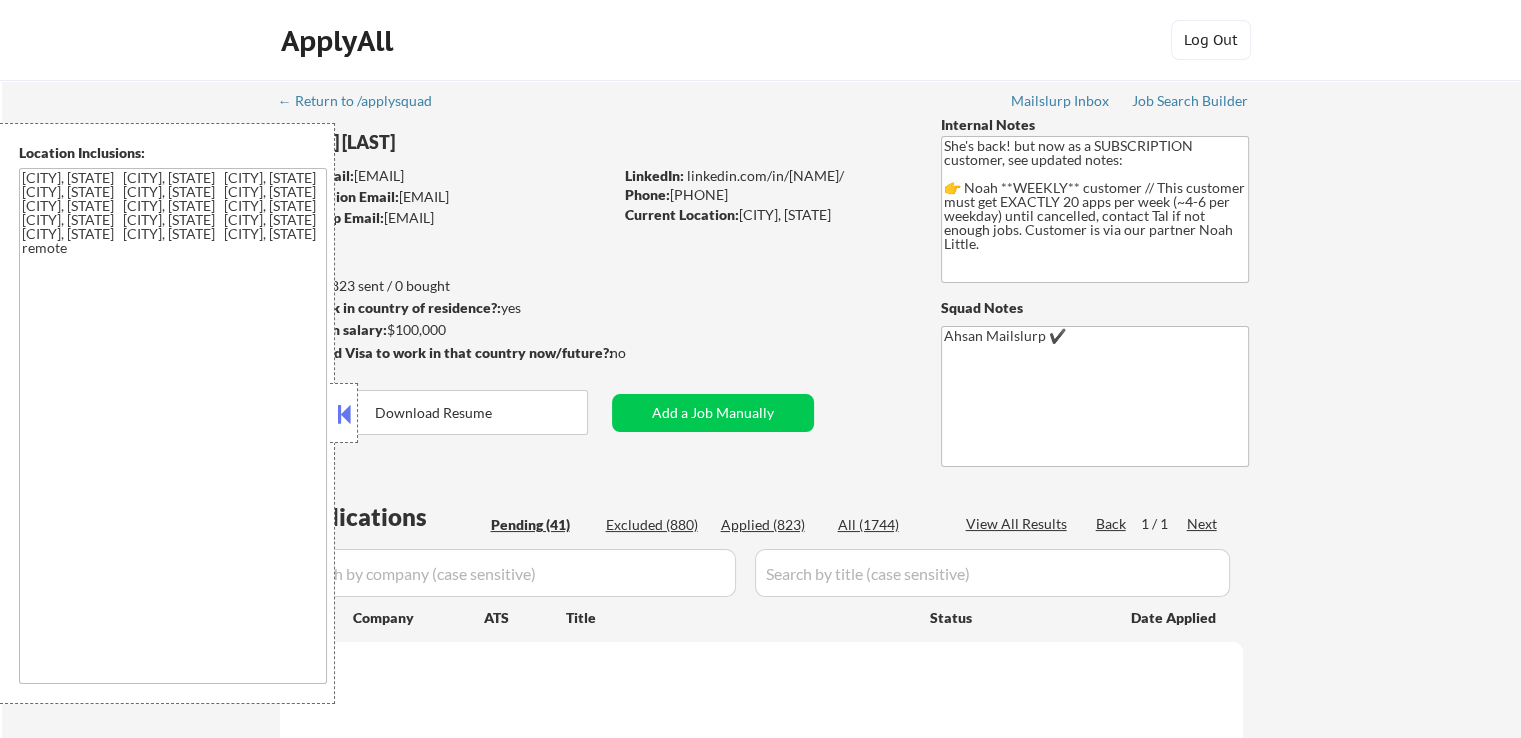 select on ""pending"" 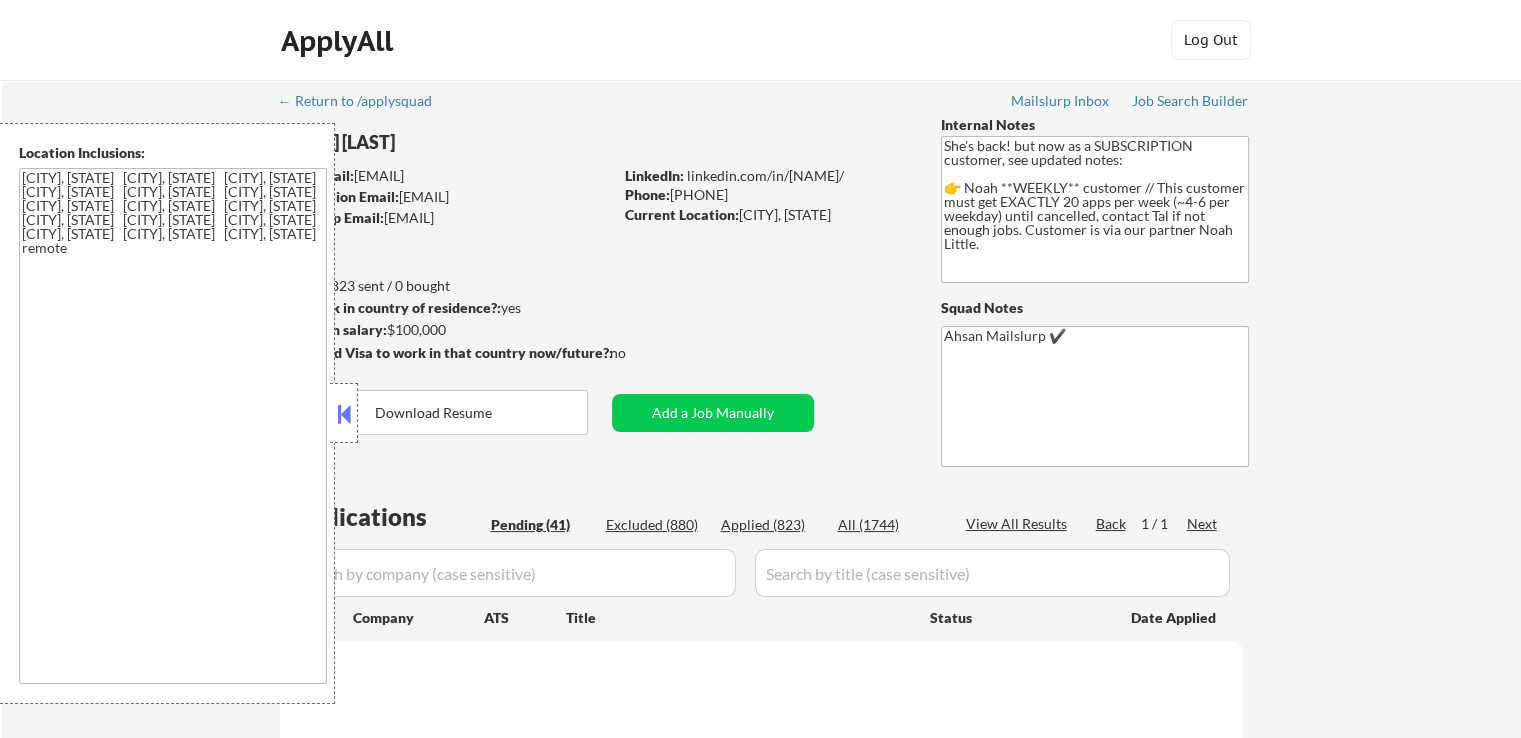select on ""pending"" 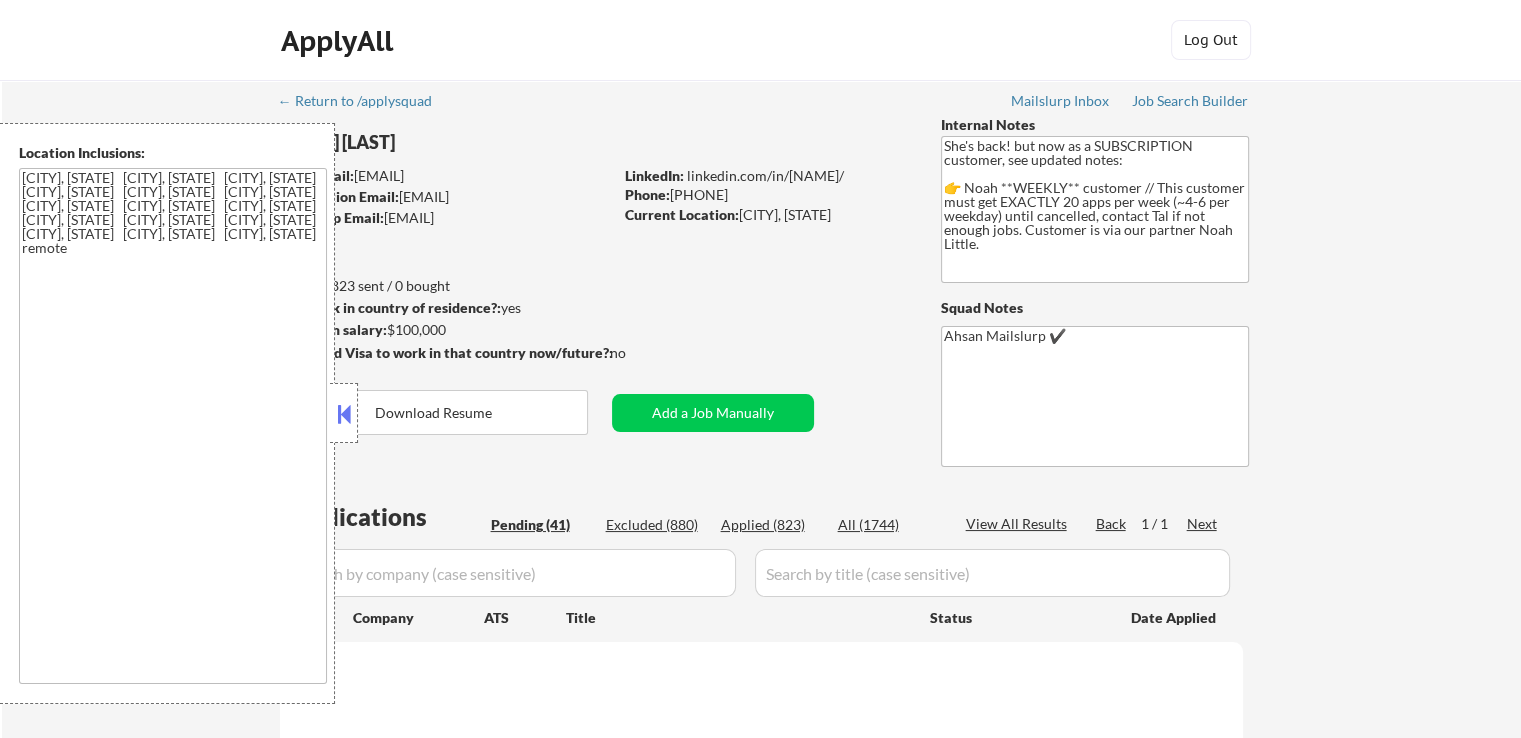 select on ""pending"" 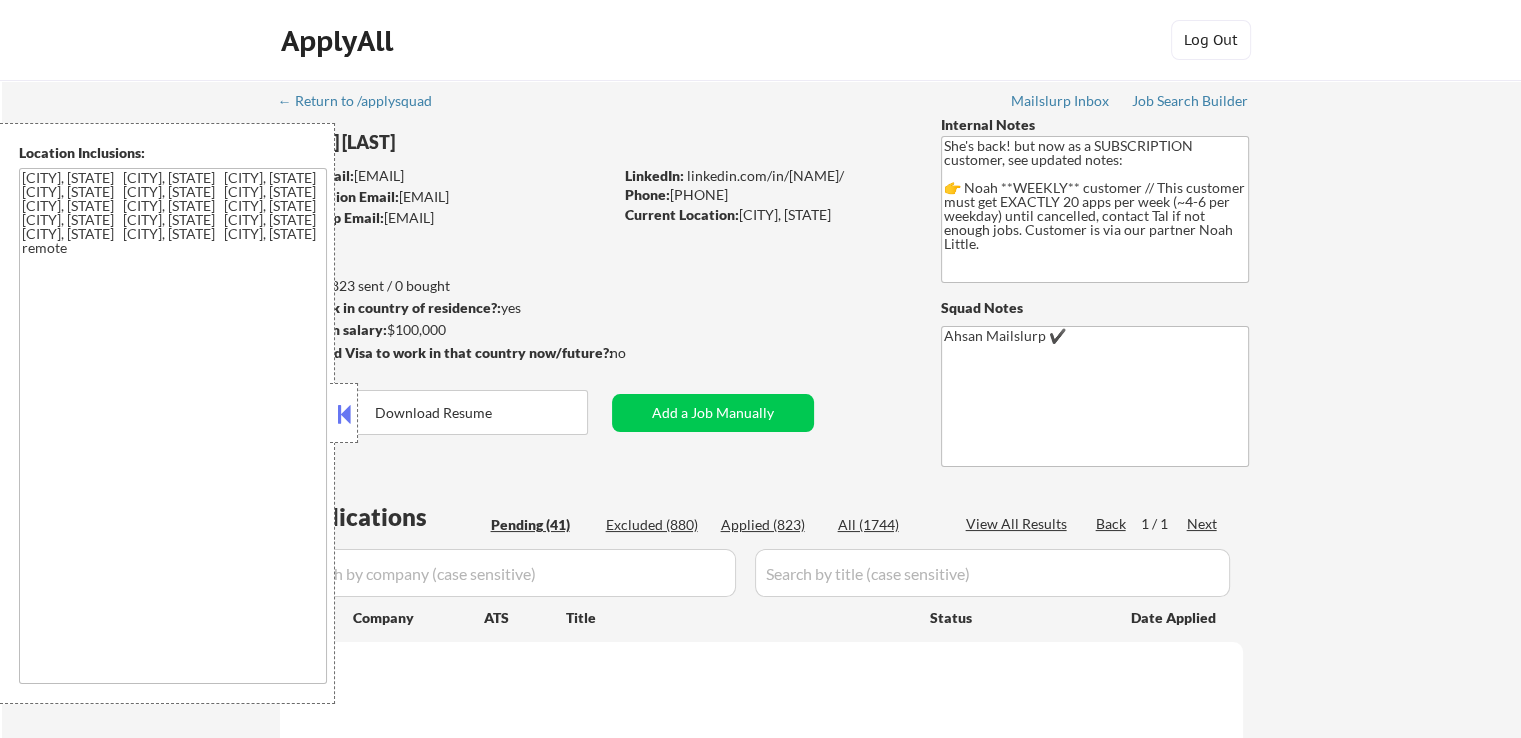 select on ""pending"" 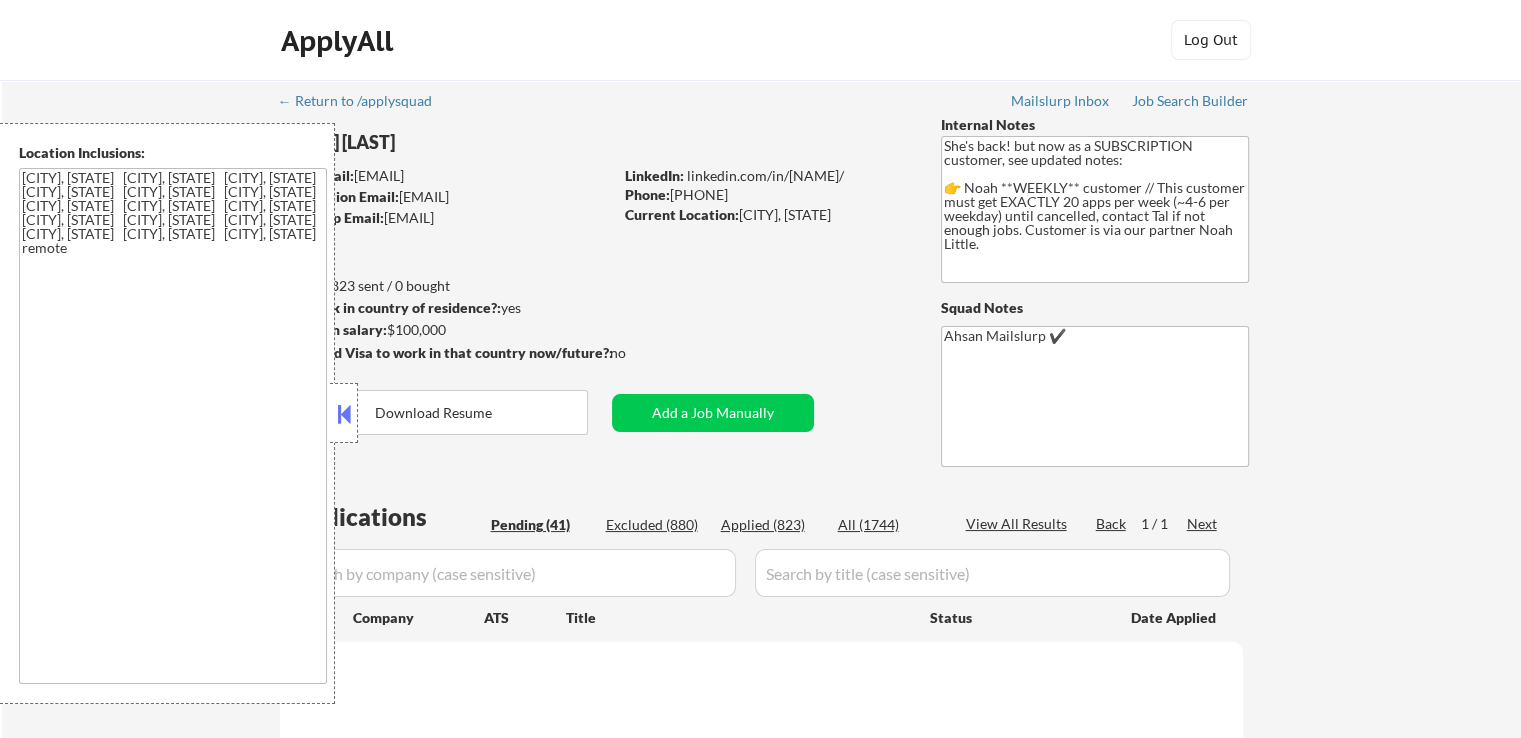 select on ""pending"" 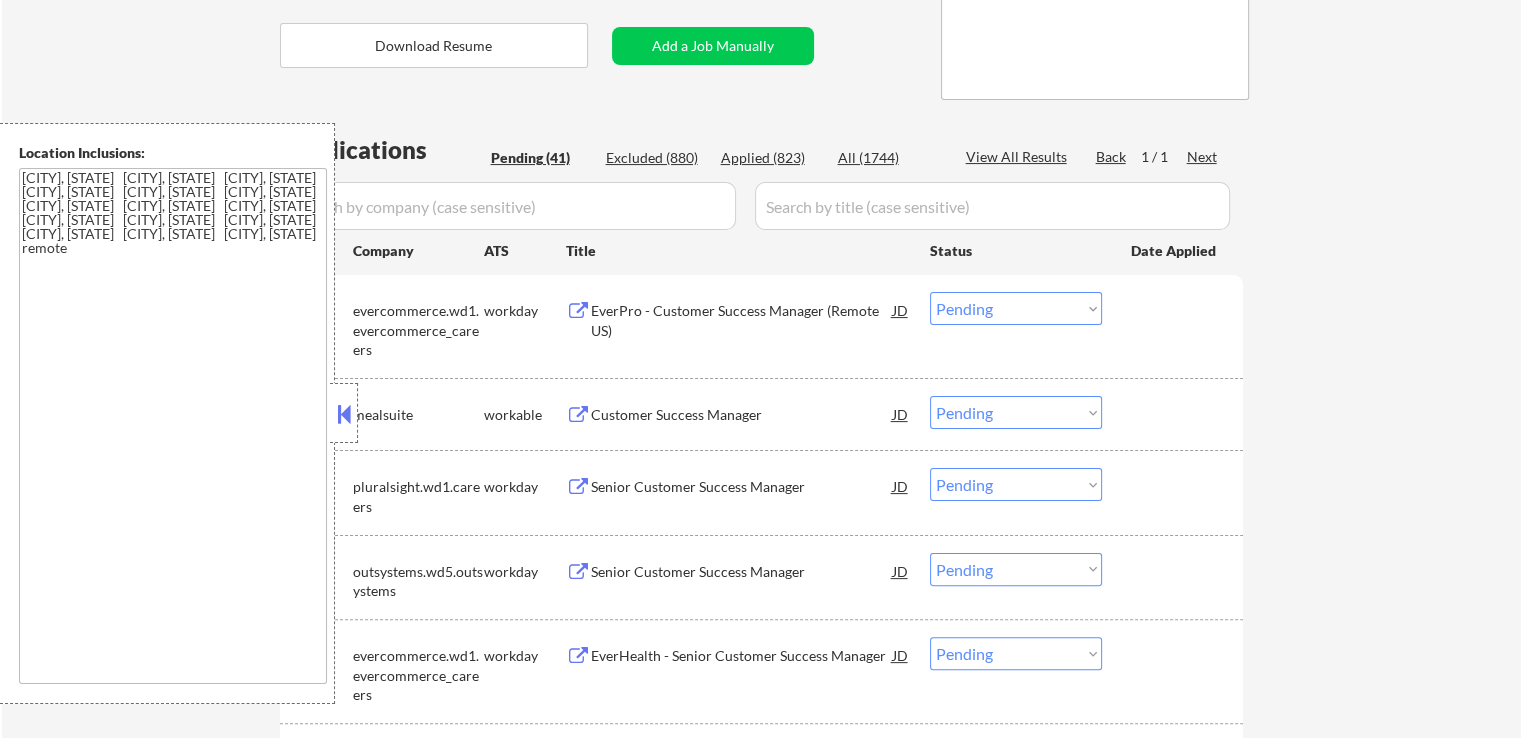 scroll, scrollTop: 400, scrollLeft: 0, axis: vertical 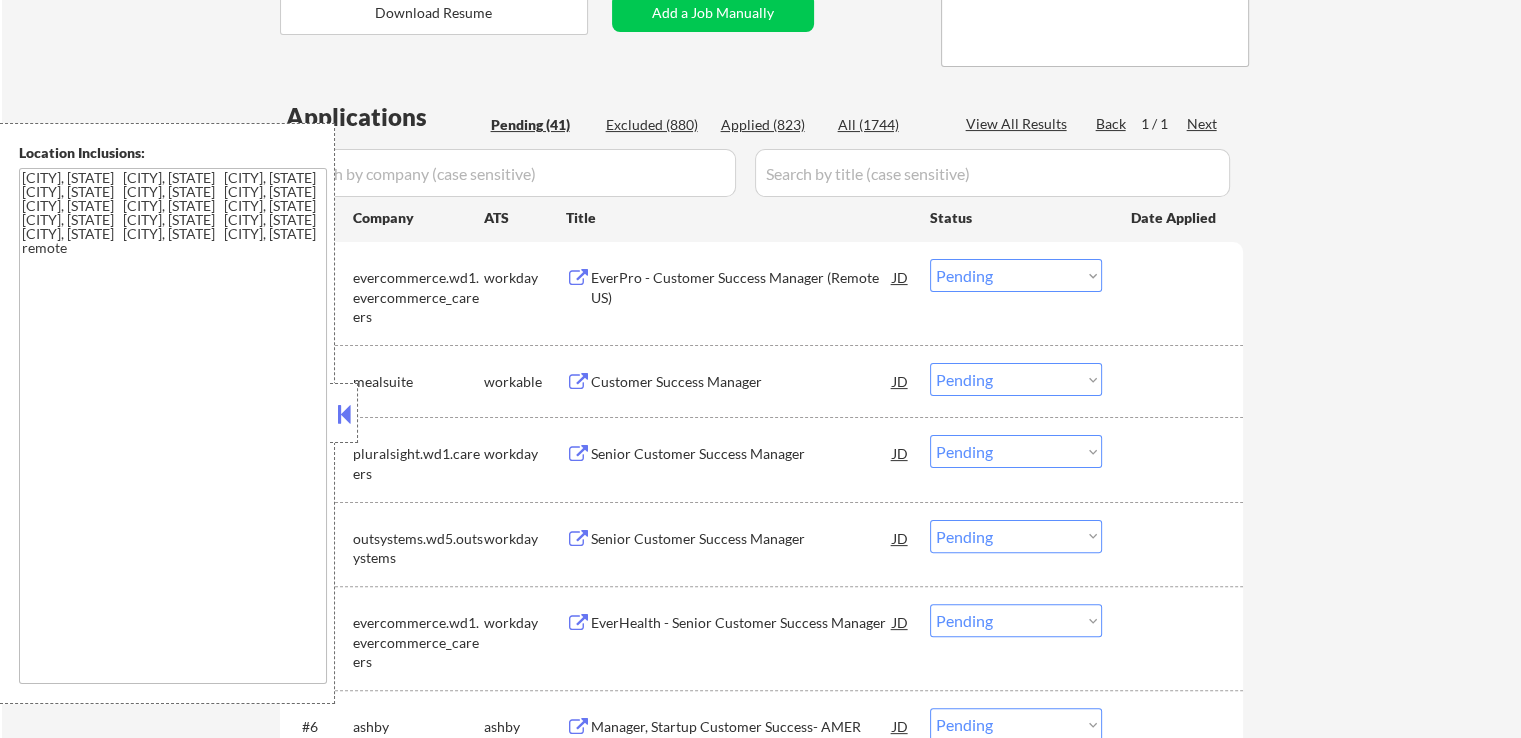 click on "Customer Success Manager" at bounding box center (742, 381) 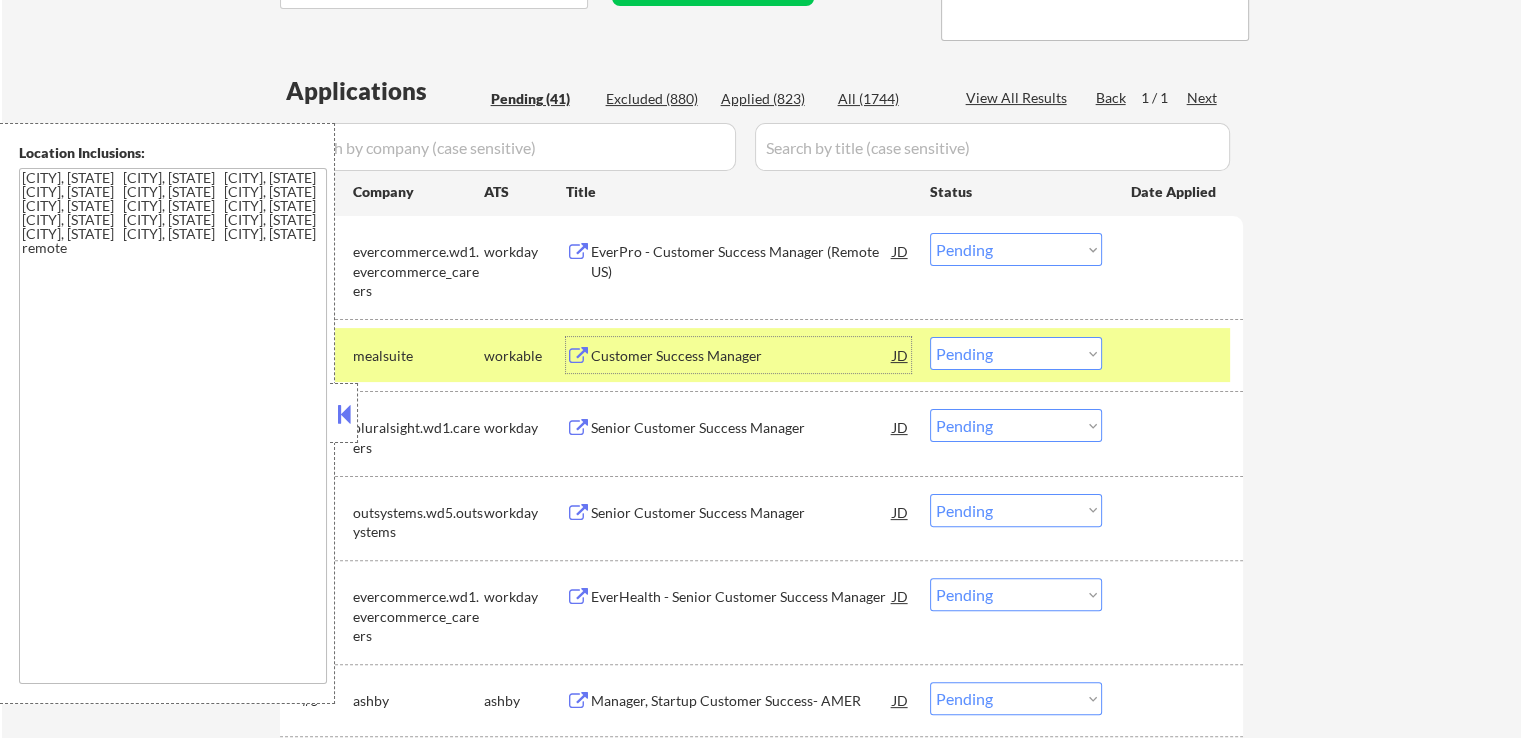 scroll, scrollTop: 500, scrollLeft: 0, axis: vertical 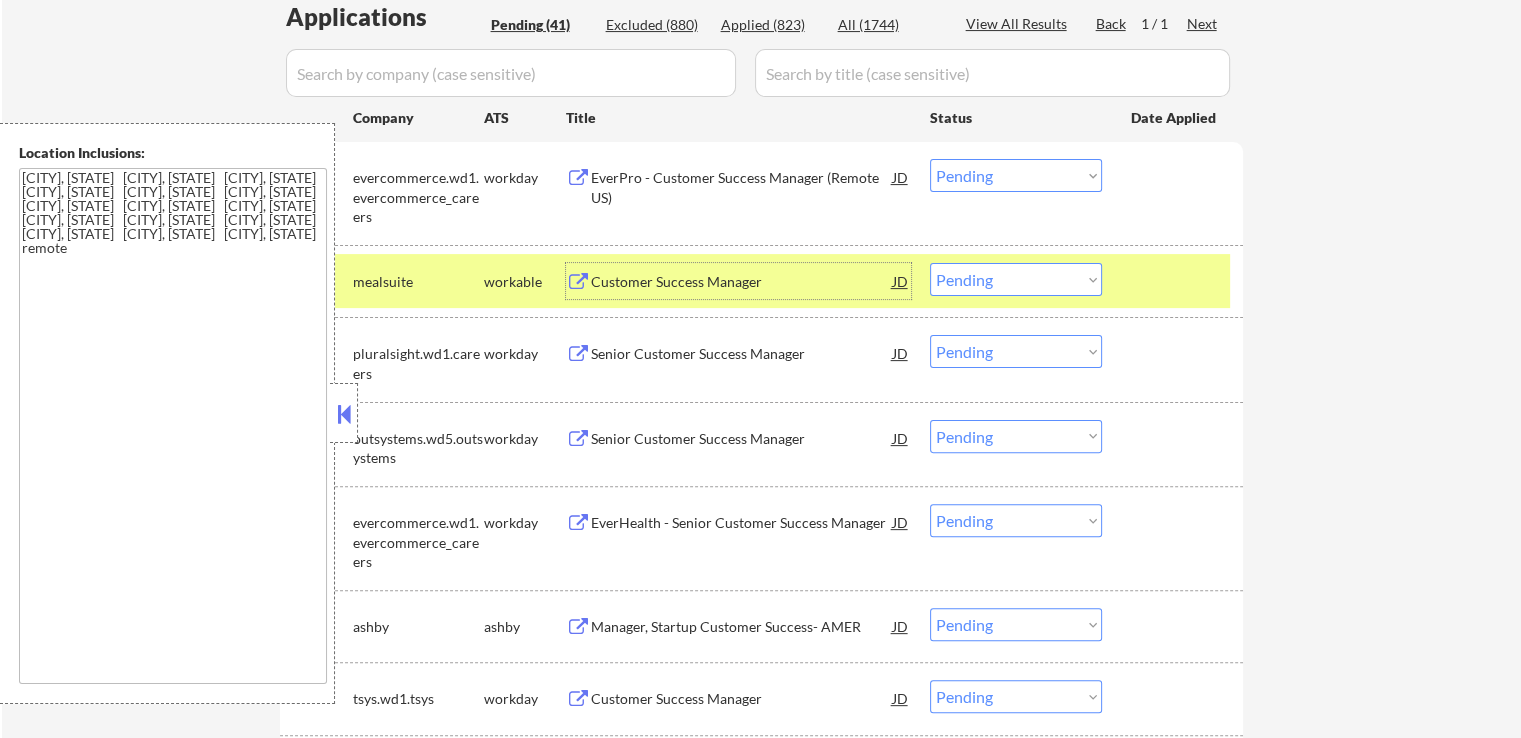 click on "Choose an option... Pending Applied Excluded (Questions) Excluded (Expired) Excluded (Location) Excluded (Bad Match) Excluded (Blocklist) Excluded (Salary) Excluded (Other)" at bounding box center [1016, 279] 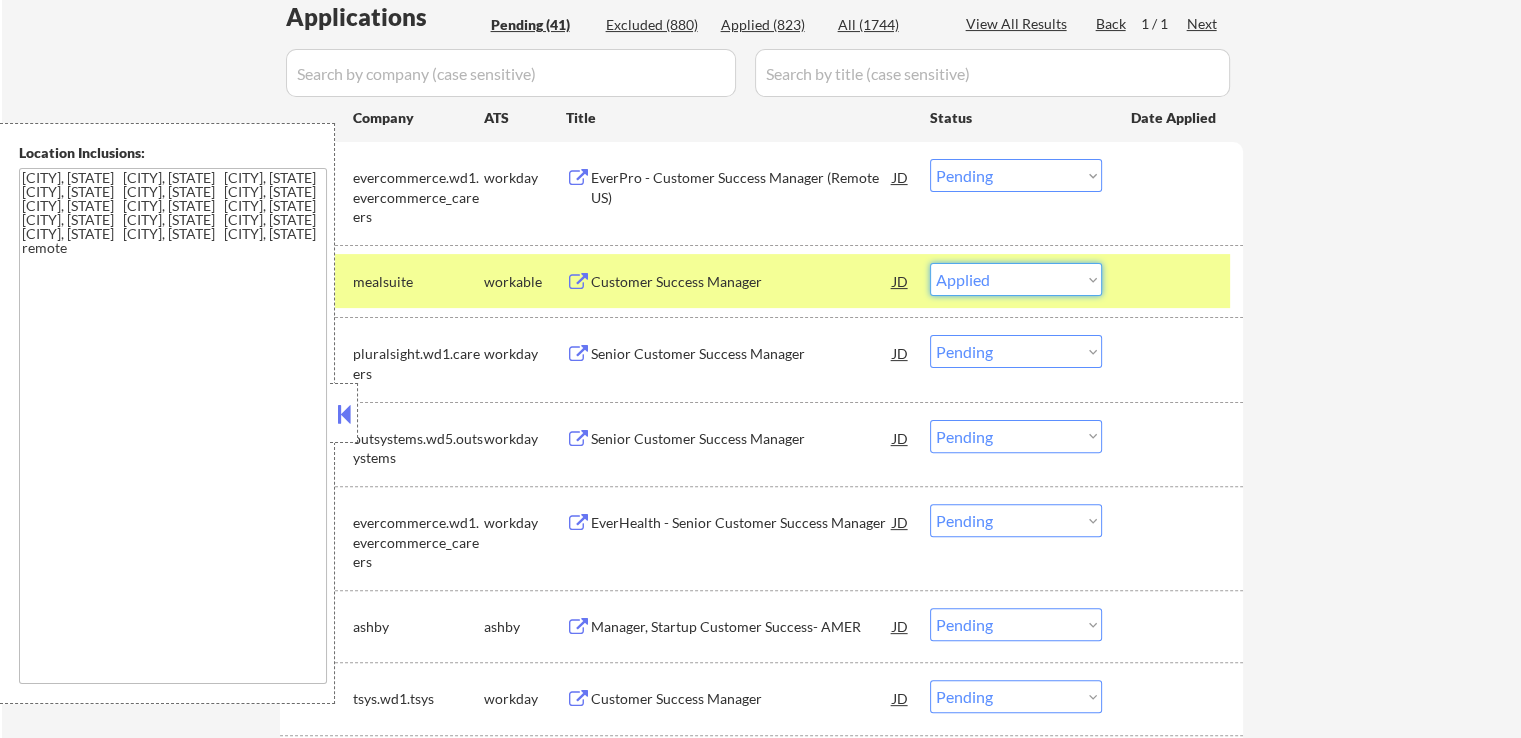 click on "Choose an option... Pending Applied Excluded (Questions) Excluded (Expired) Excluded (Location) Excluded (Bad Match) Excluded (Blocklist) Excluded (Salary) Excluded (Other)" at bounding box center (1016, 279) 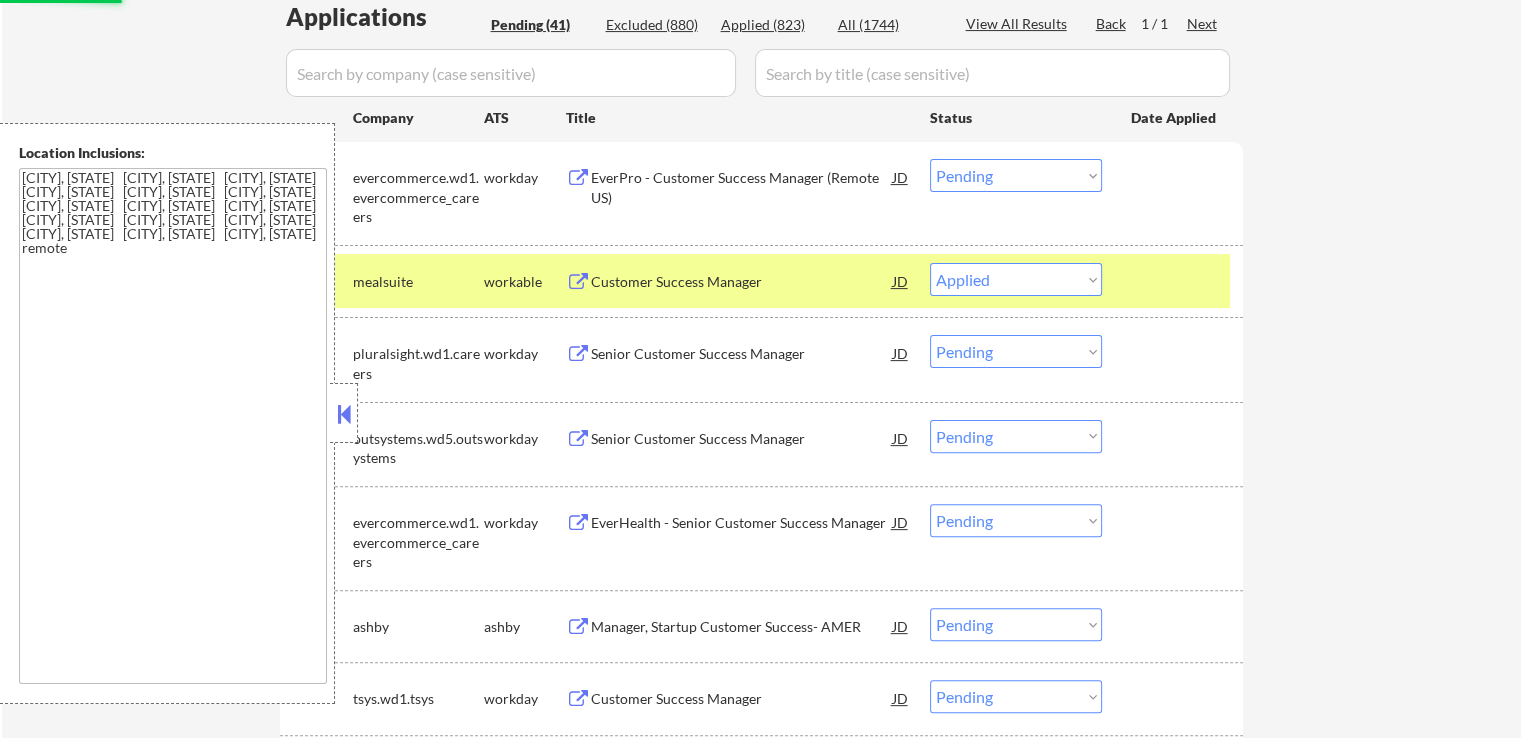 select on ""pending"" 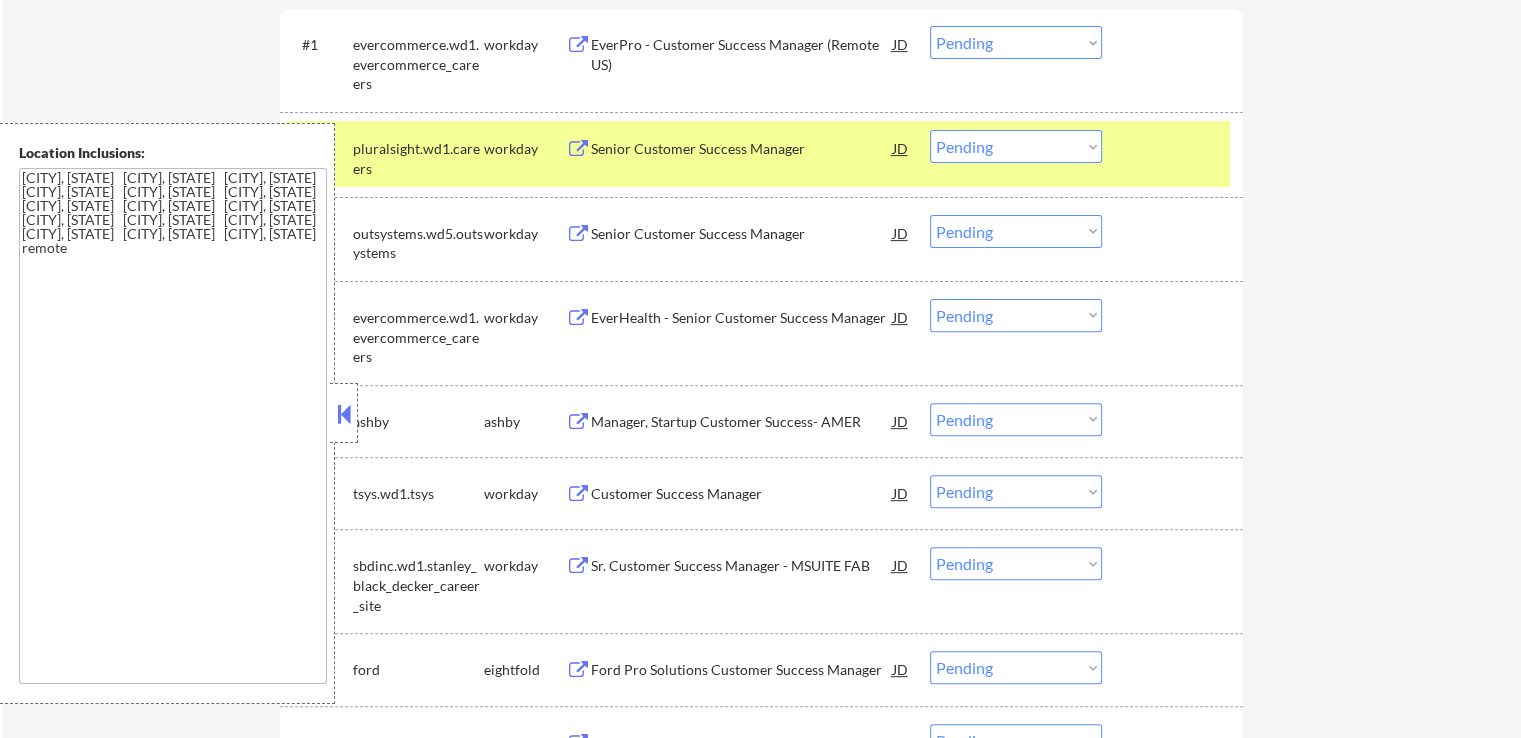 scroll, scrollTop: 800, scrollLeft: 0, axis: vertical 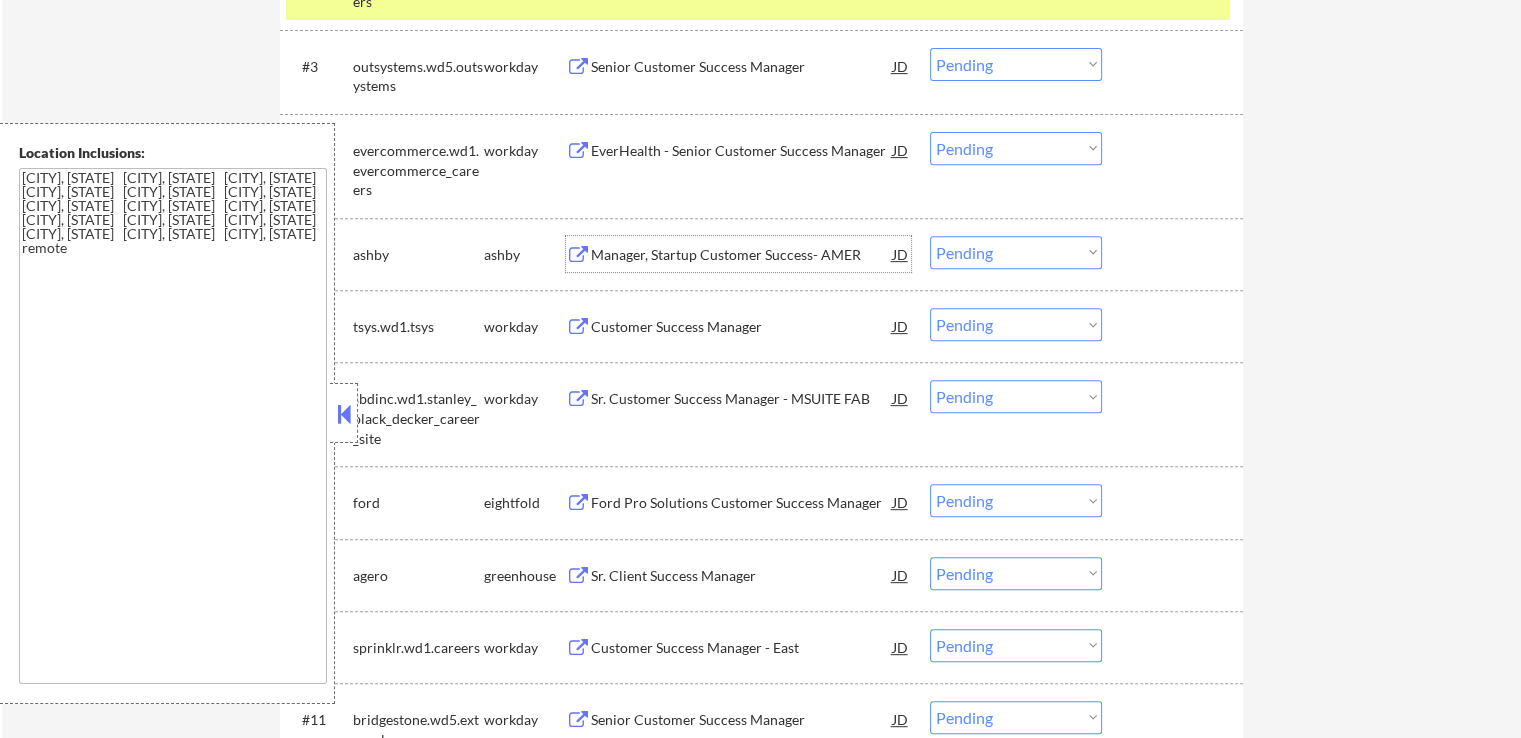 click on "Manager, Startup Customer Success- AMER" at bounding box center (742, 255) 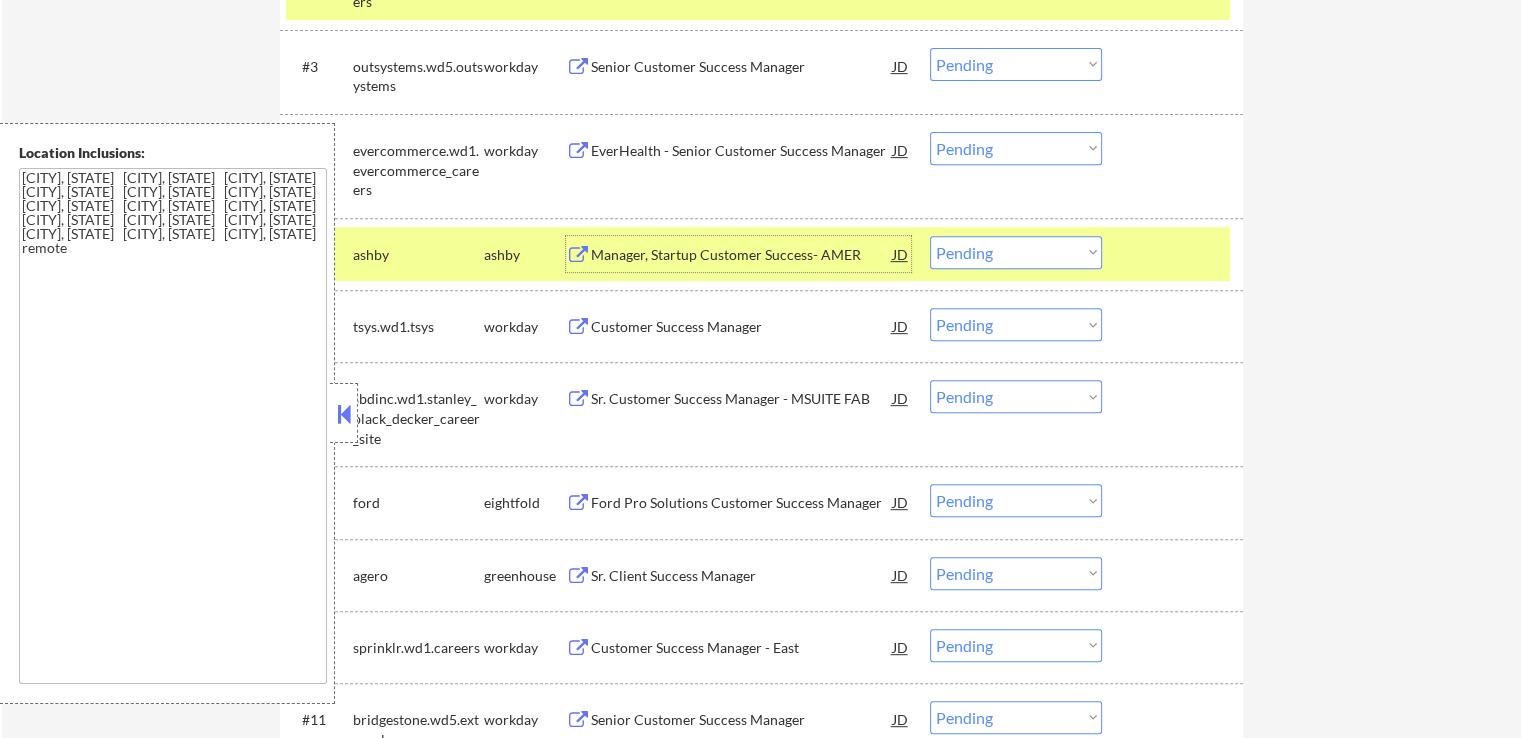 scroll, scrollTop: 1000, scrollLeft: 0, axis: vertical 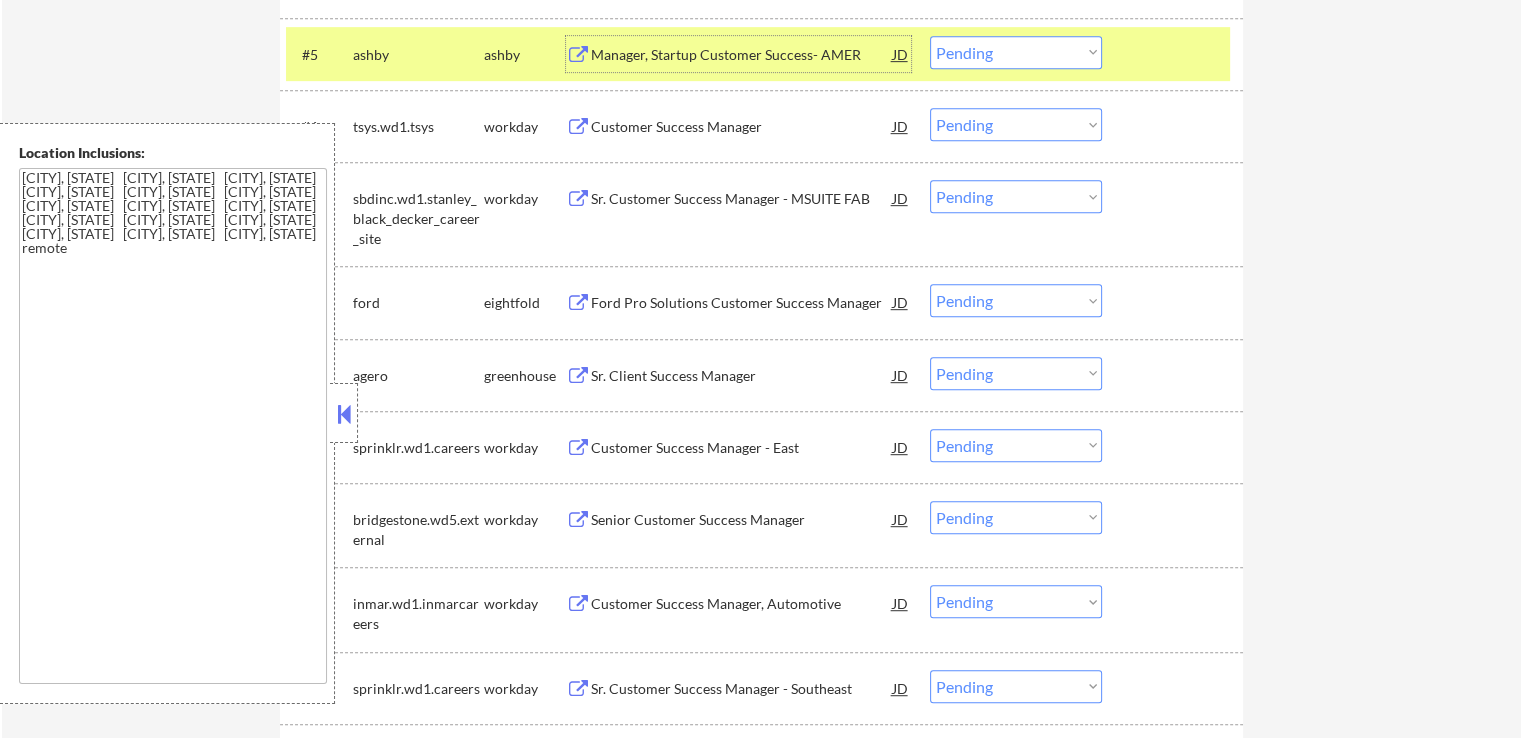 click on "Sr. Client Success Manager" at bounding box center [742, 375] 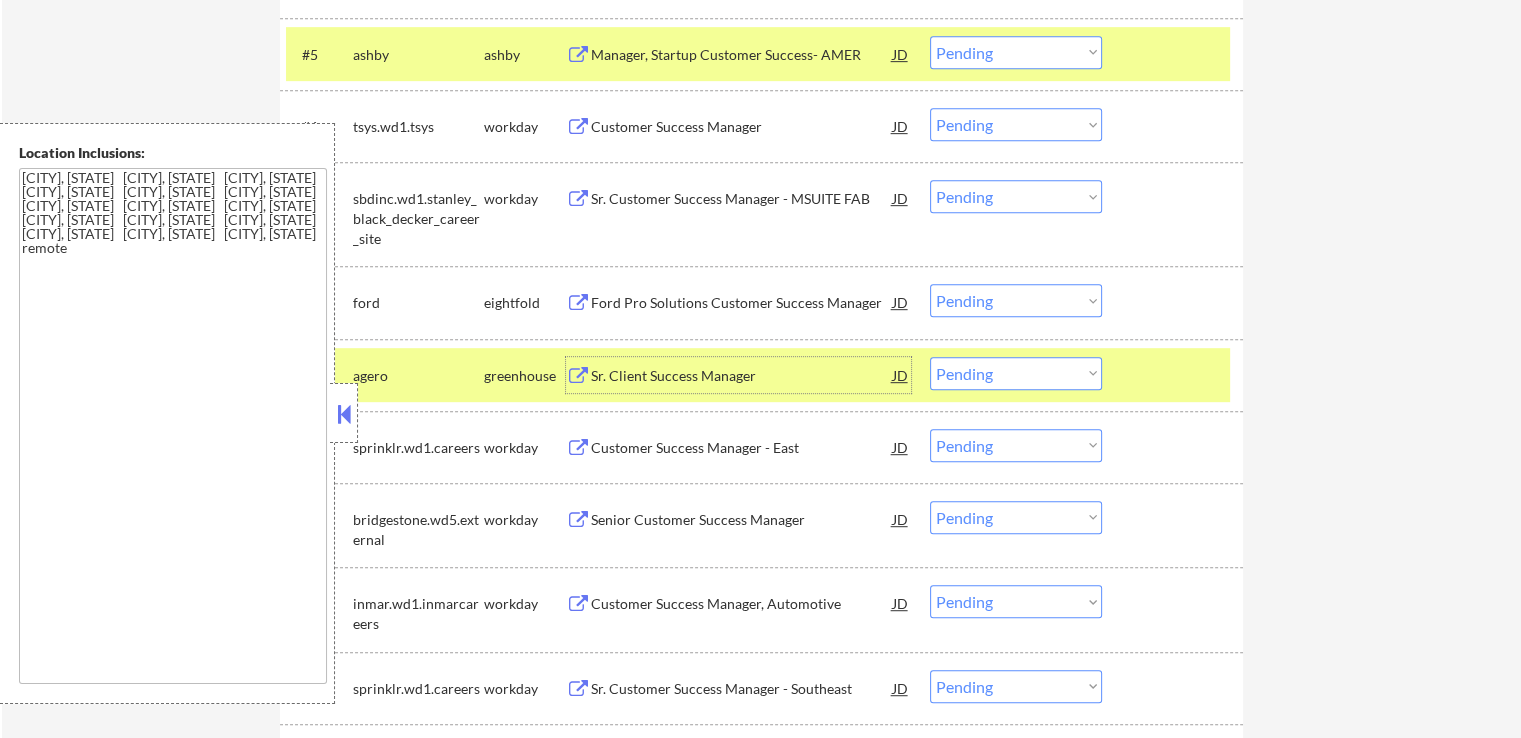 scroll, scrollTop: 900, scrollLeft: 0, axis: vertical 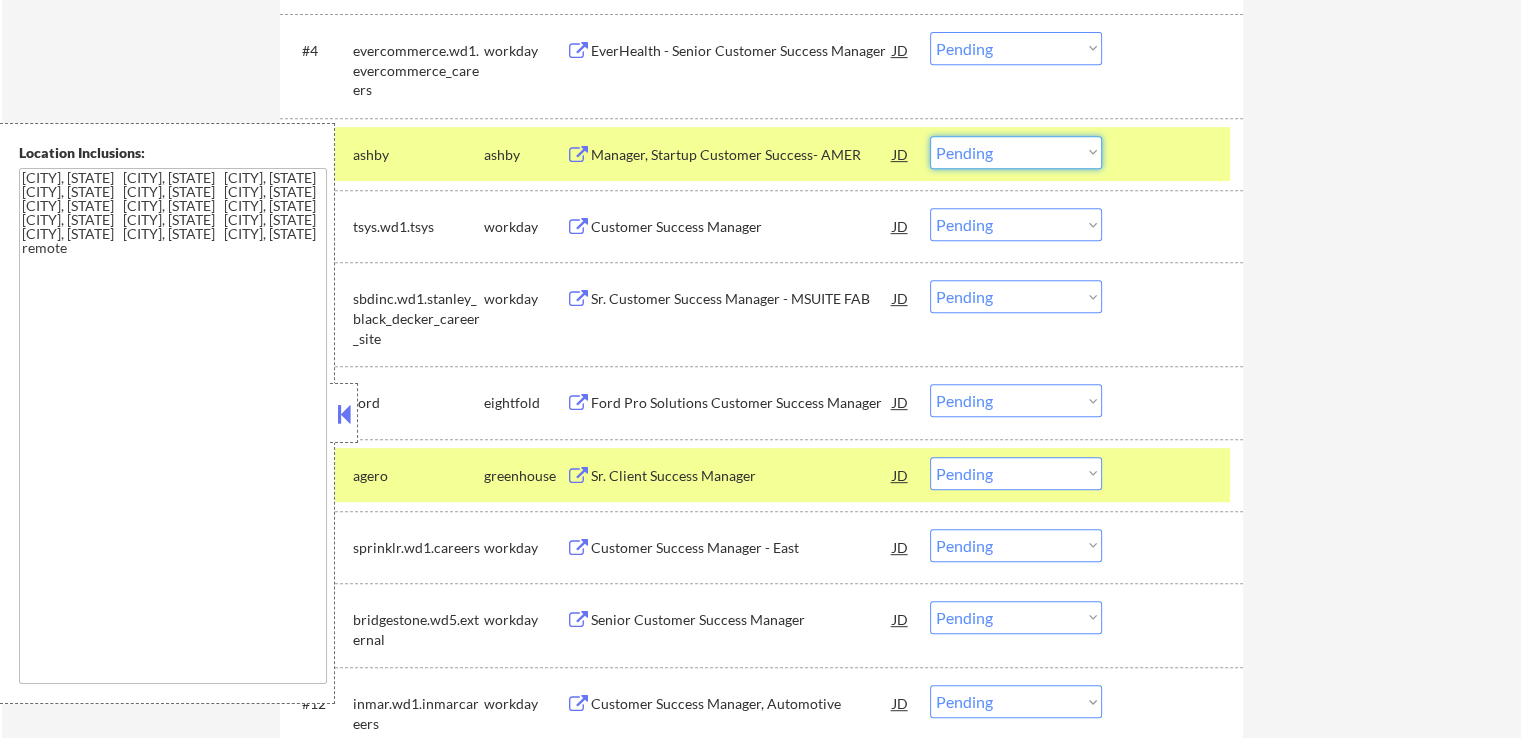 click on "Choose an option... Pending Applied Excluded (Questions) Excluded (Expired) Excluded (Location) Excluded (Bad Match) Excluded (Blocklist) Excluded (Salary) Excluded (Other)" at bounding box center (1016, 152) 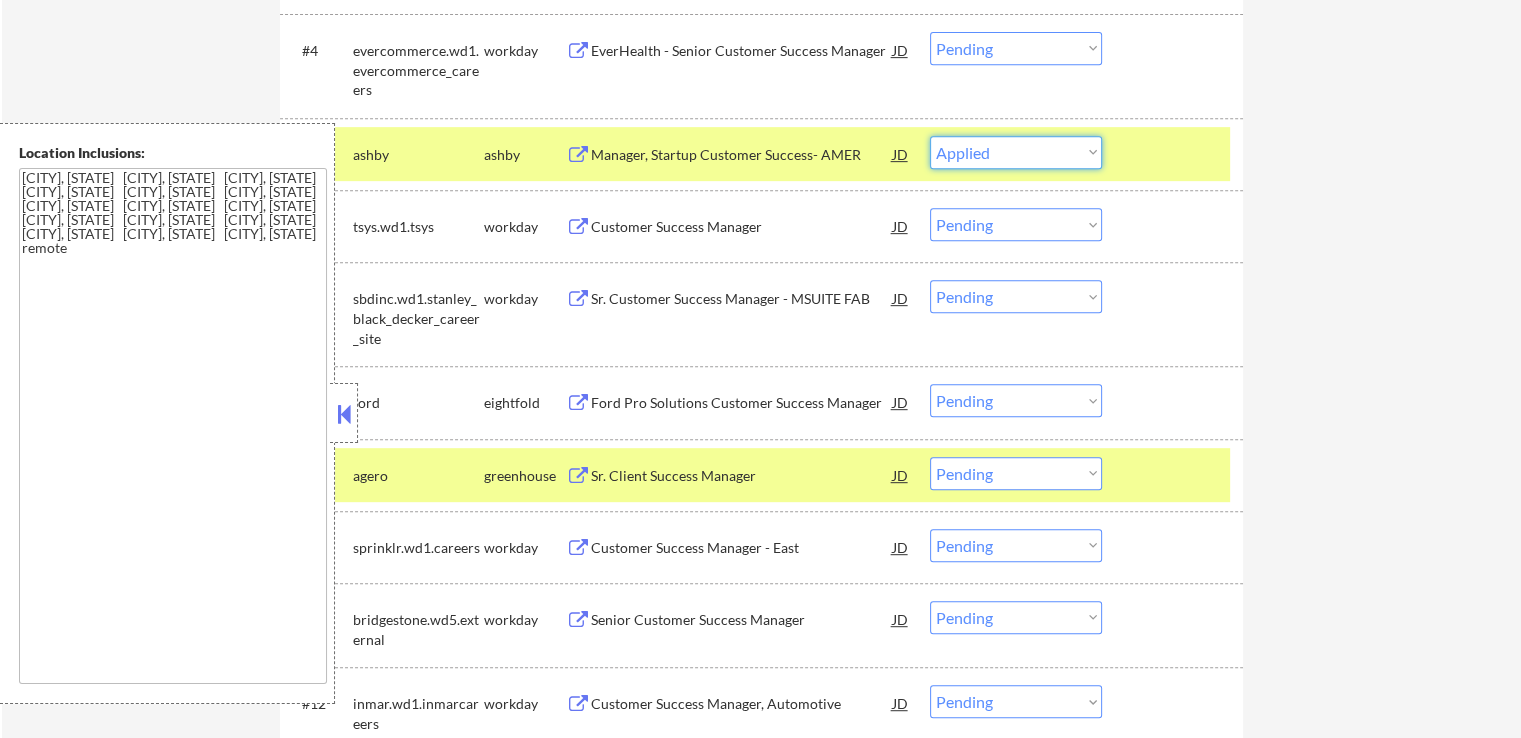 click on "Choose an option... Pending Applied Excluded (Questions) Excluded (Expired) Excluded (Location) Excluded (Bad Match) Excluded (Blocklist) Excluded (Salary) Excluded (Other)" at bounding box center [1016, 152] 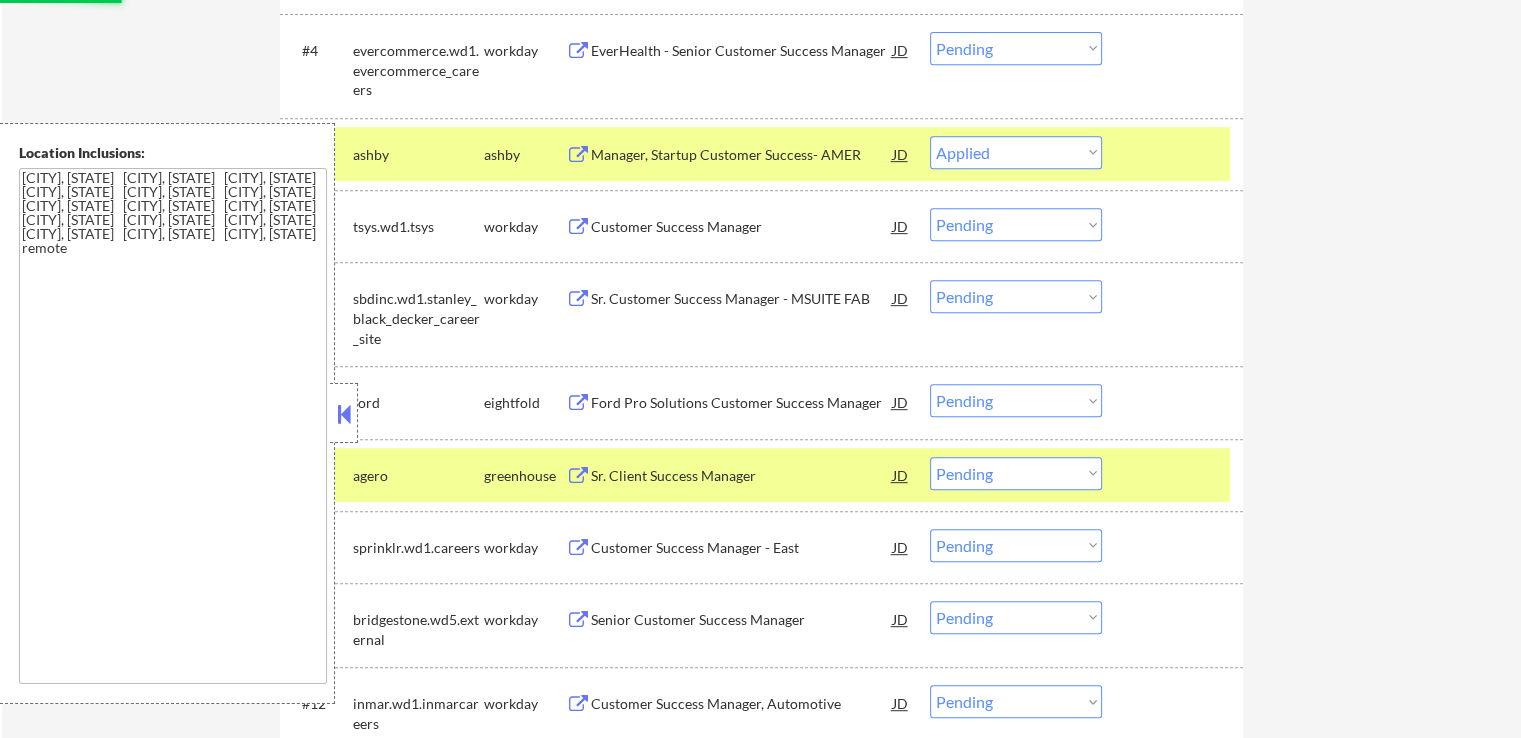 select on ""pending"" 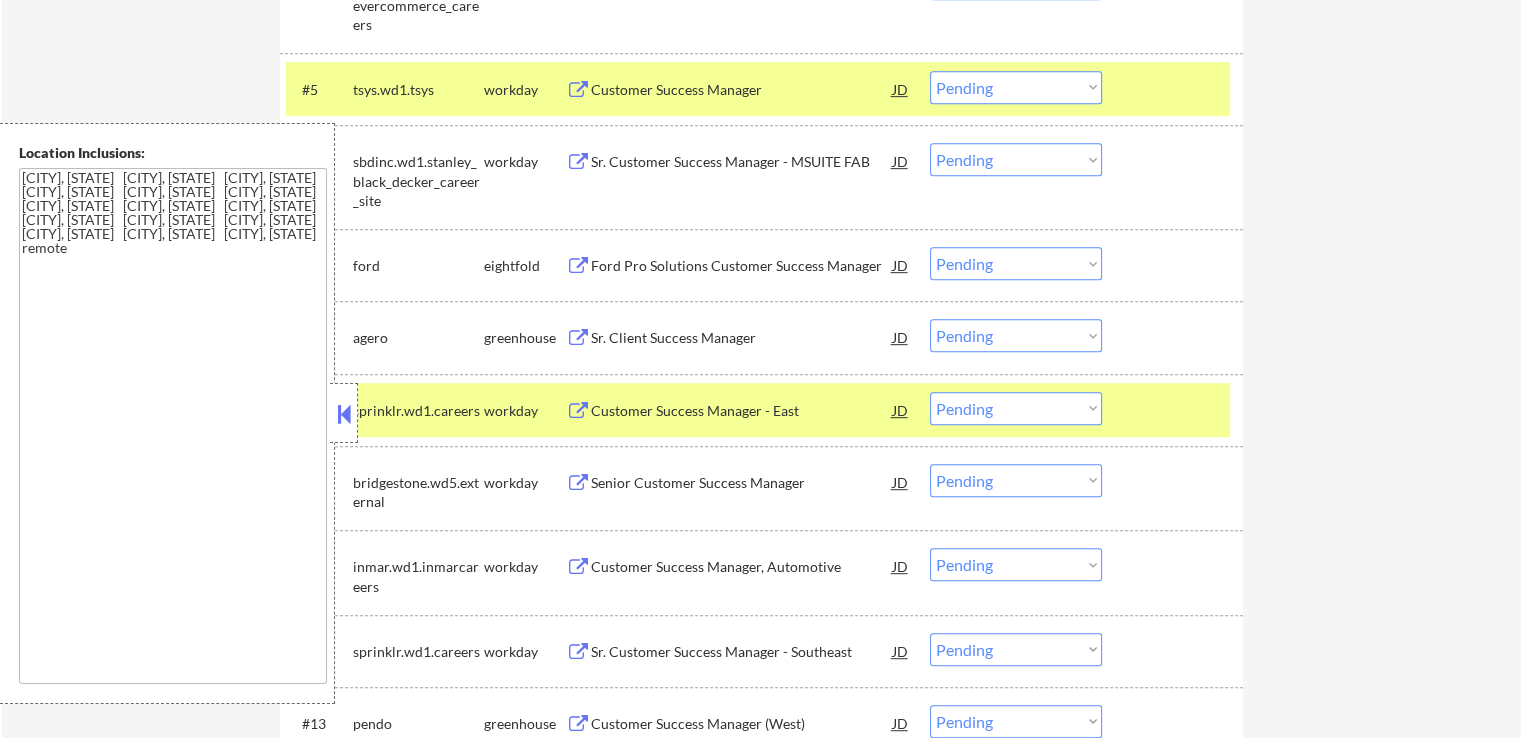scroll, scrollTop: 1000, scrollLeft: 0, axis: vertical 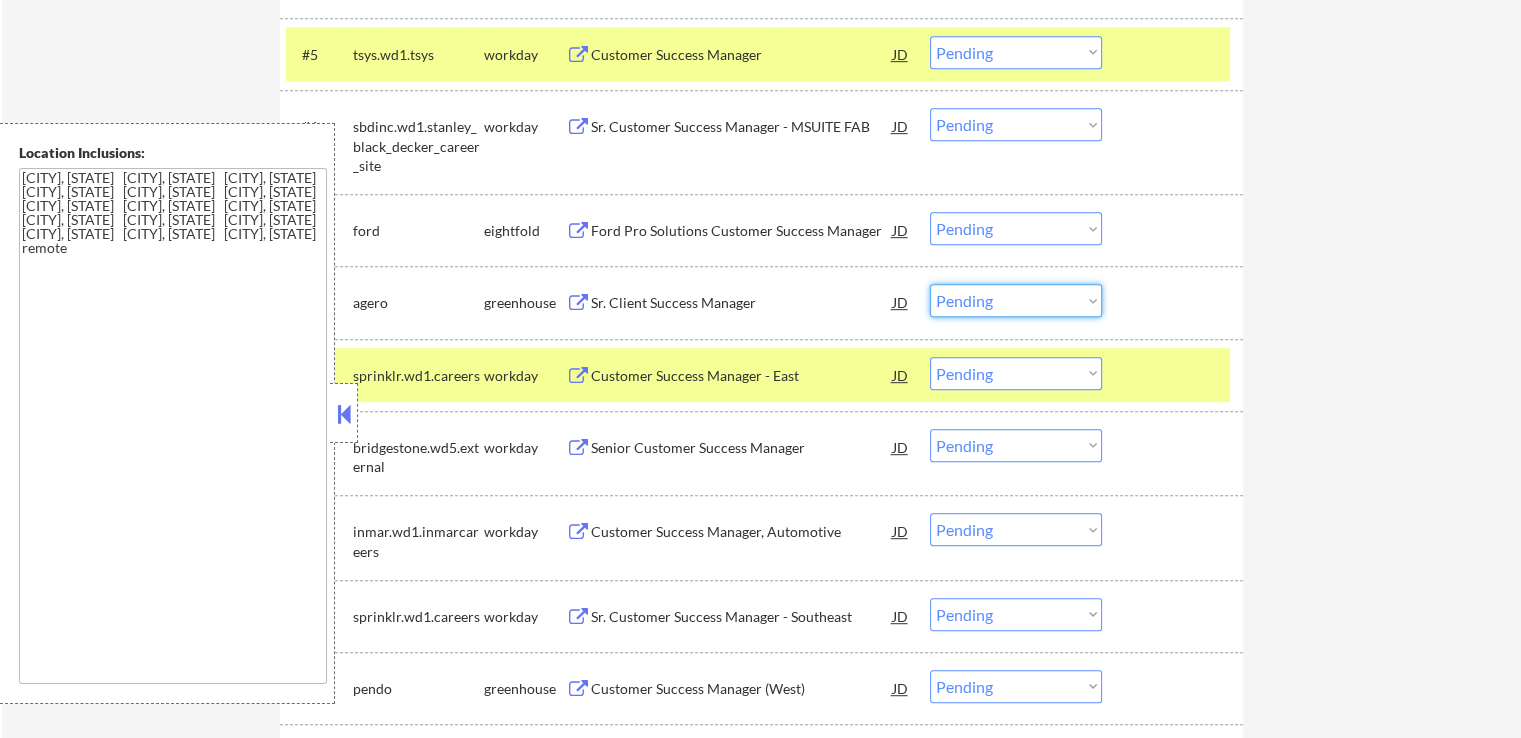 click on "Choose an option... Pending Applied Excluded (Questions) Excluded (Expired) Excluded (Location) Excluded (Bad Match) Excluded (Blocklist) Excluded (Salary) Excluded (Other)" at bounding box center [1016, 300] 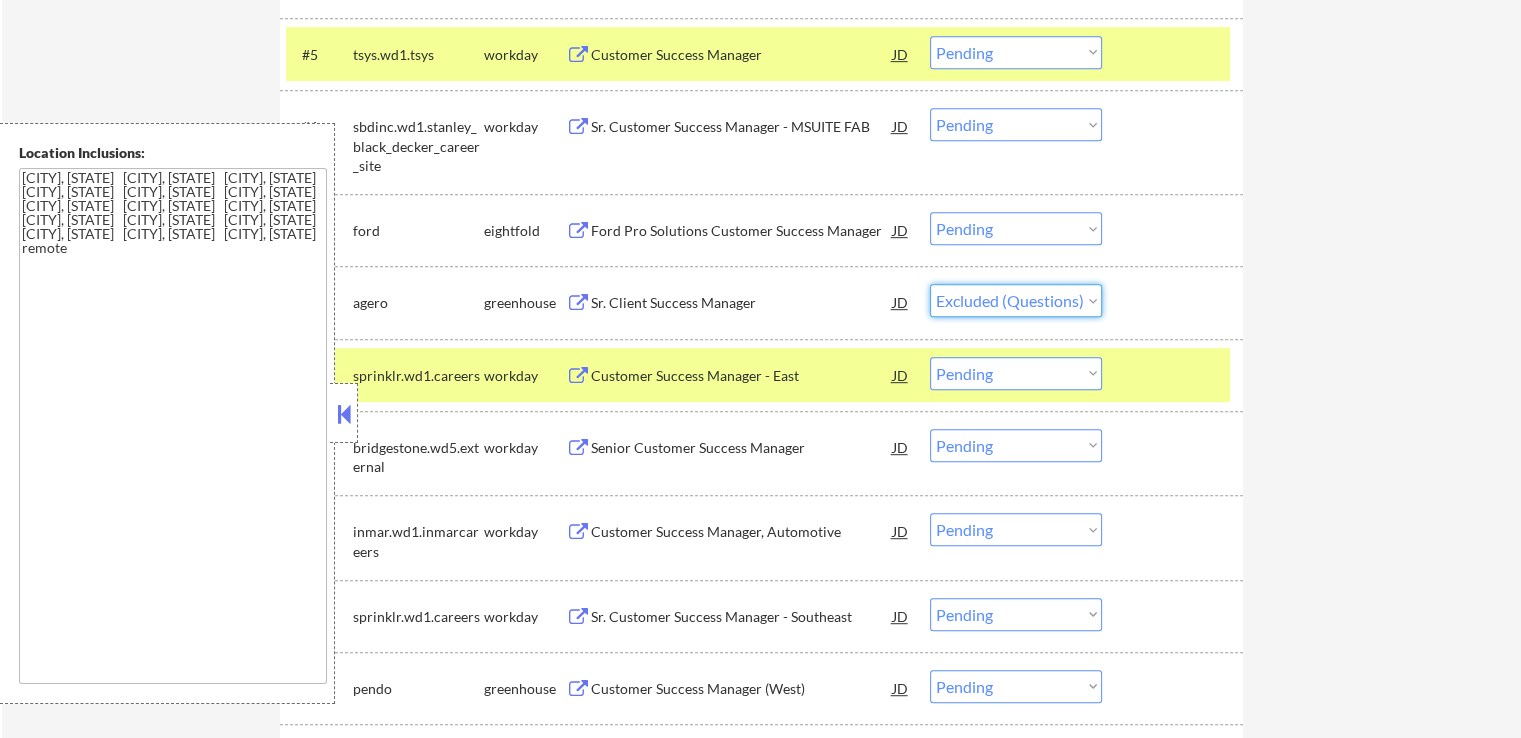 click on "Choose an option... Pending Applied Excluded (Questions) Excluded (Expired) Excluded (Location) Excluded (Bad Match) Excluded (Blocklist) Excluded (Salary) Excluded (Other)" at bounding box center [1016, 300] 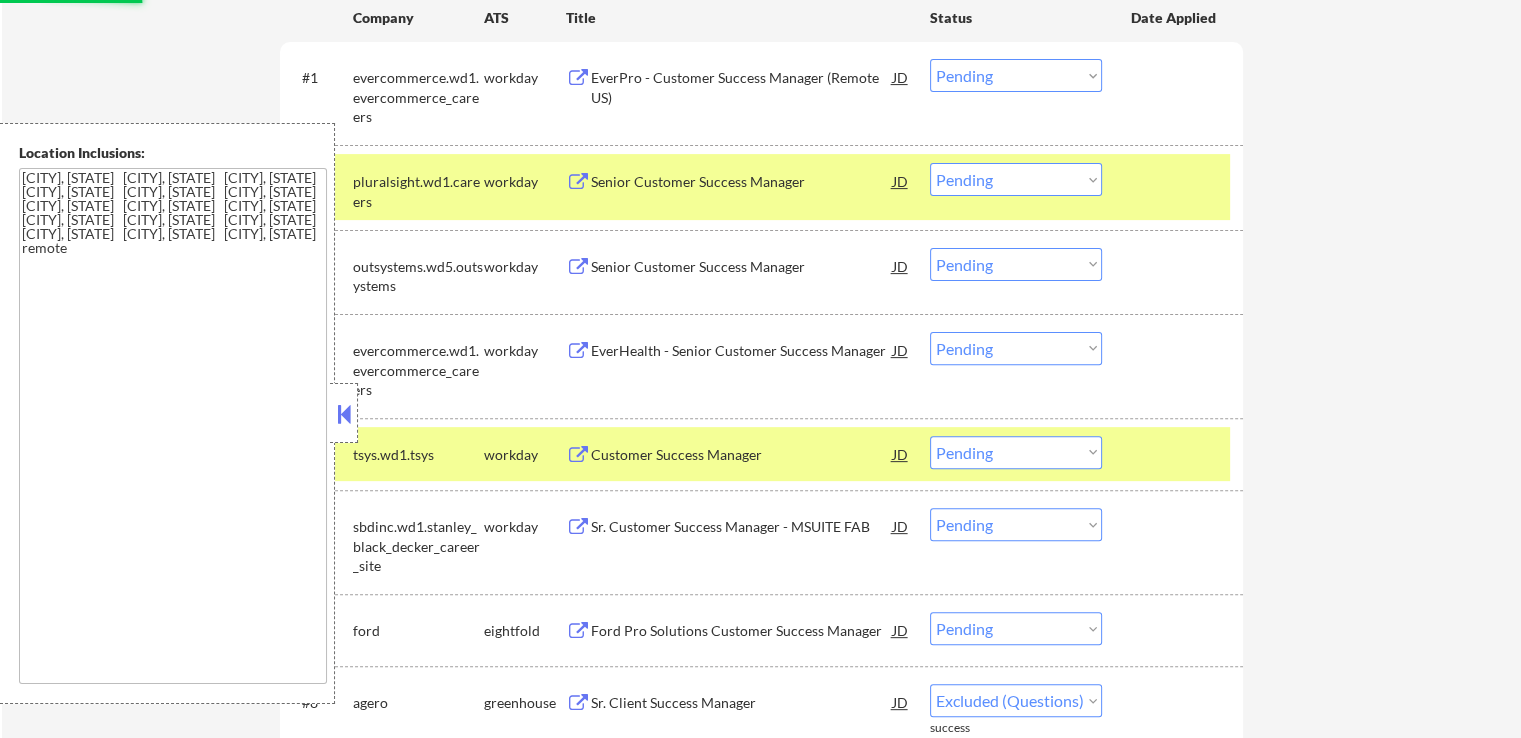 select on ""pending"" 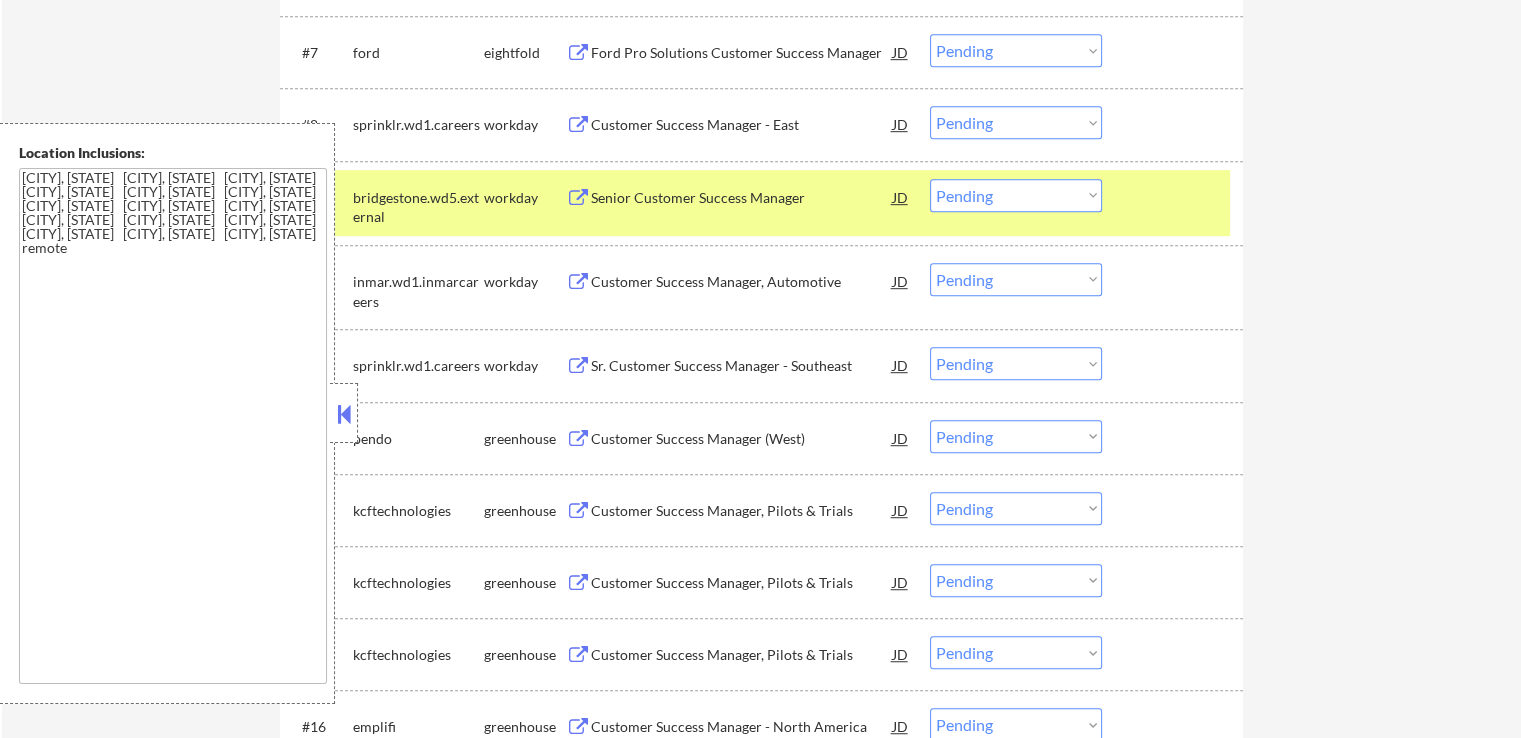 scroll, scrollTop: 1300, scrollLeft: 0, axis: vertical 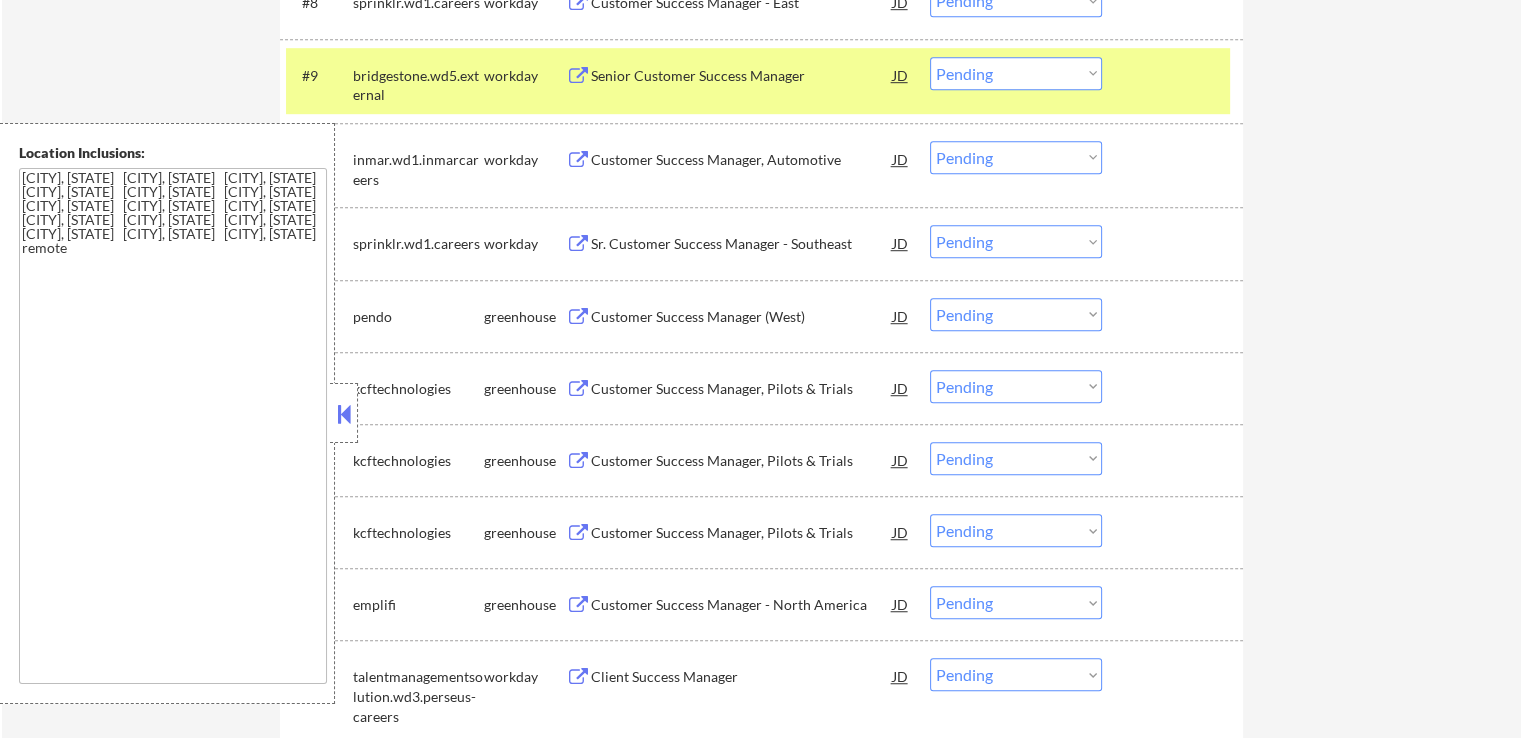 click at bounding box center [578, 317] 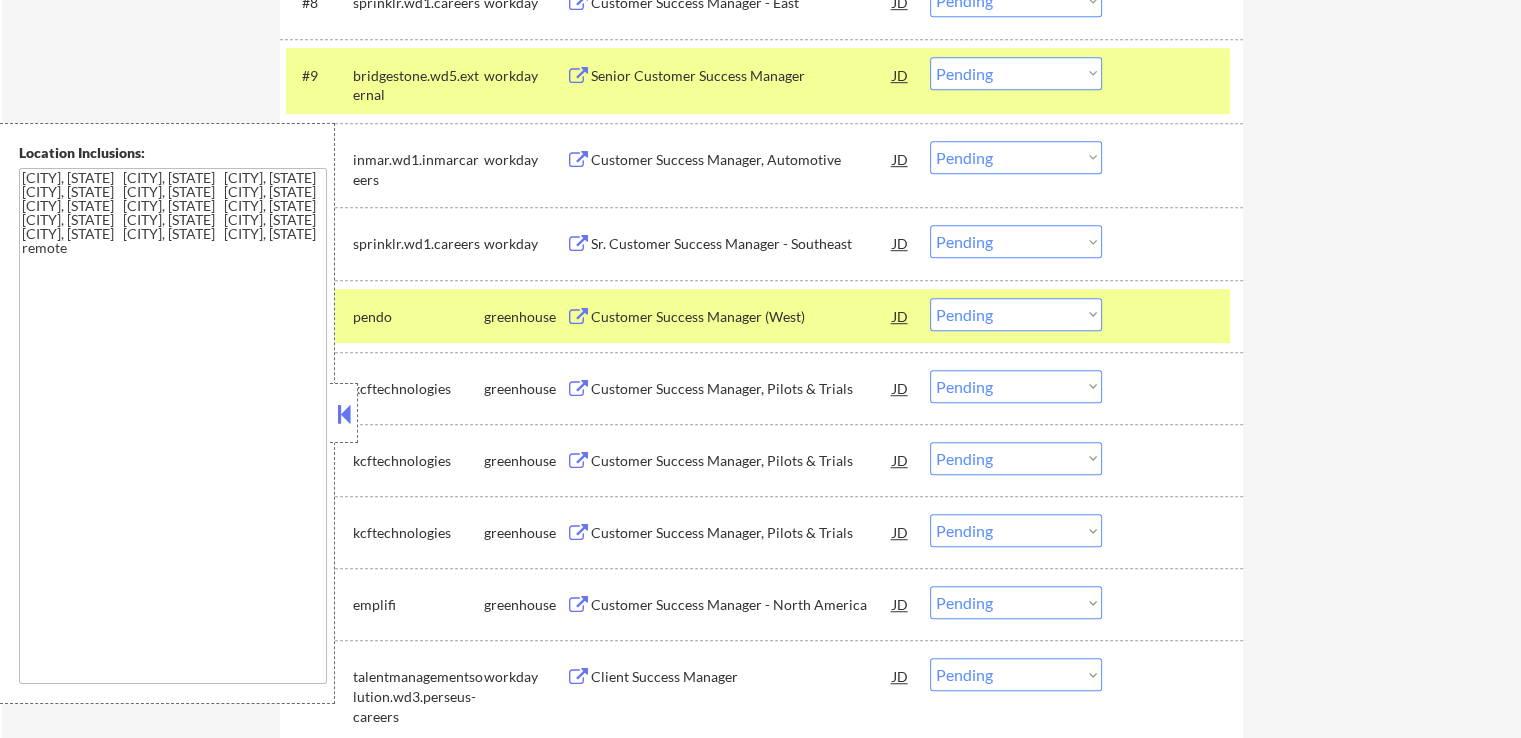 click on "Choose an option... Pending Applied Excluded (Questions) Excluded (Expired) Excluded (Location) Excluded (Bad Match) Excluded (Blocklist) Excluded (Salary) Excluded (Other)" at bounding box center (1016, 314) 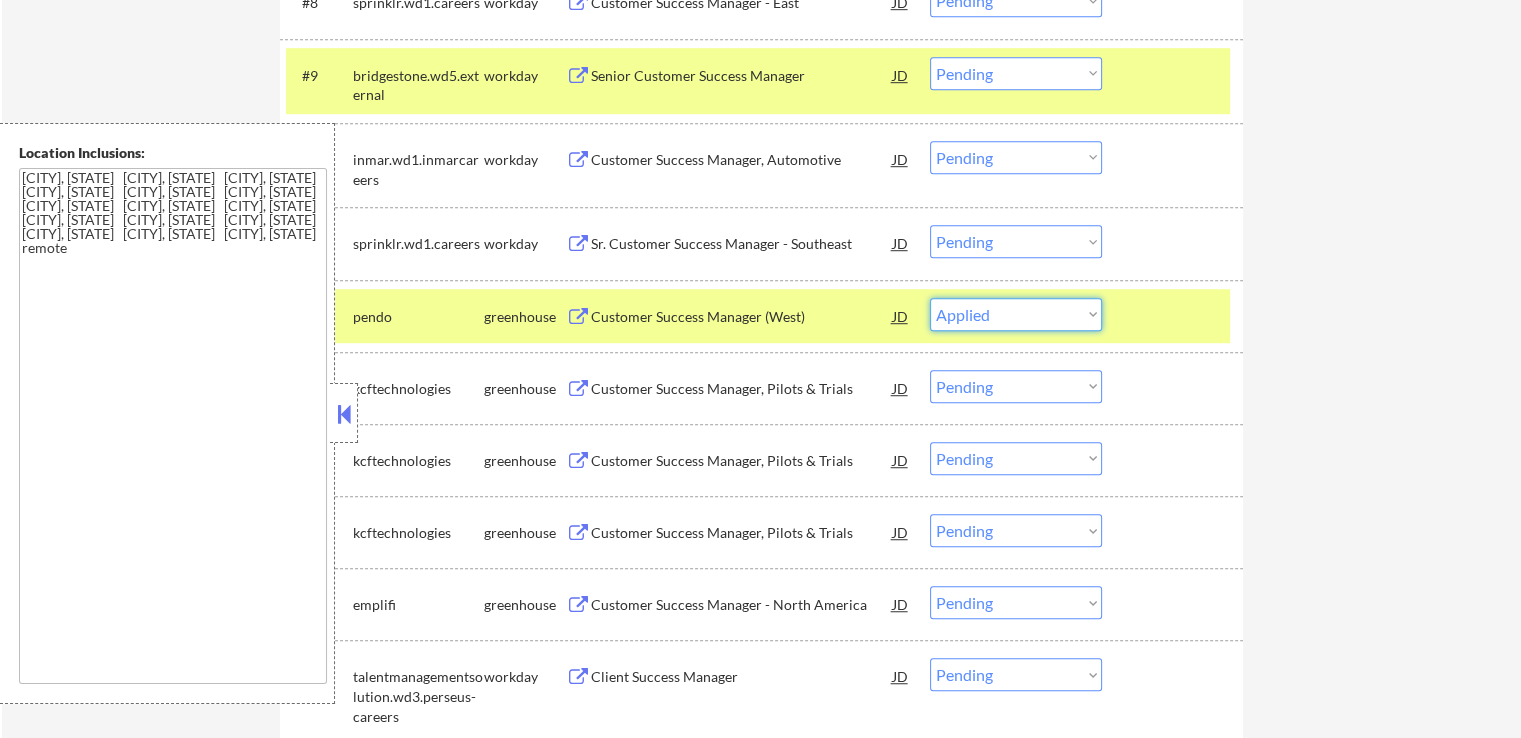 click on "Choose an option... Pending Applied Excluded (Questions) Excluded (Expired) Excluded (Location) Excluded (Bad Match) Excluded (Blocklist) Excluded (Salary) Excluded (Other)" at bounding box center [1016, 314] 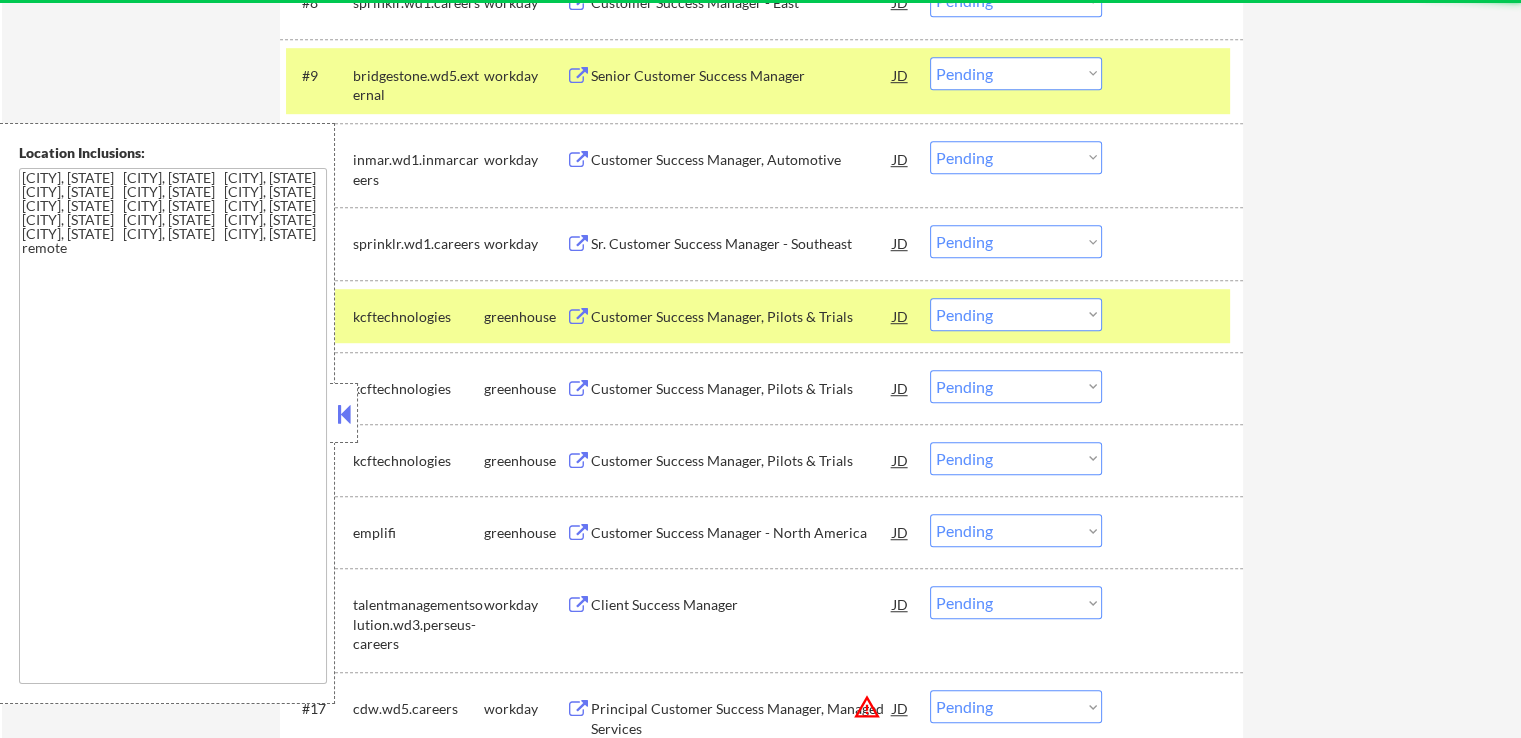 click on "Customer Success Manager, Pilots & Trials" at bounding box center [742, 317] 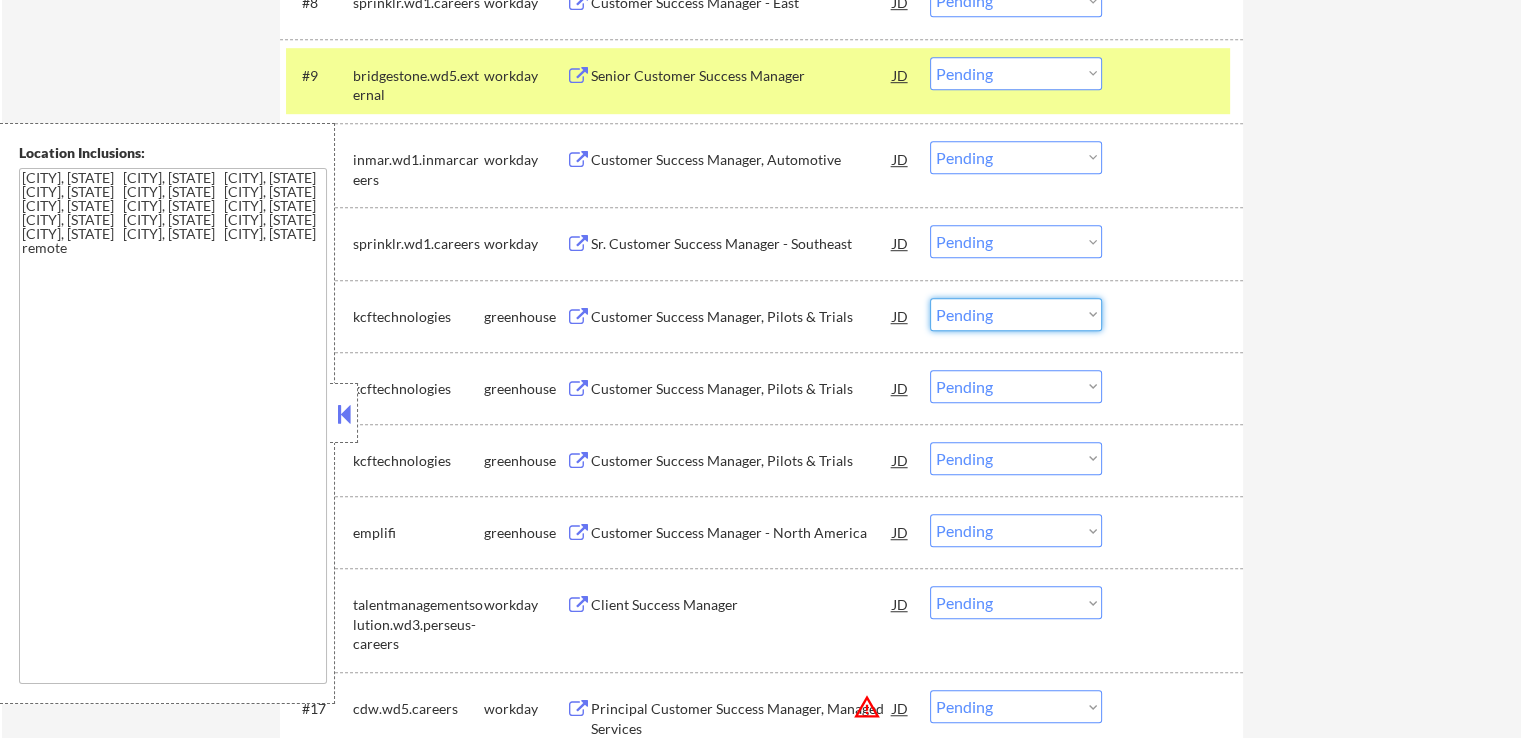 click on "Choose an option... Pending Applied Excluded (Questions) Excluded (Expired) Excluded (Location) Excluded (Bad Match) Excluded (Blocklist) Excluded (Salary) Excluded (Other)" at bounding box center [1016, 314] 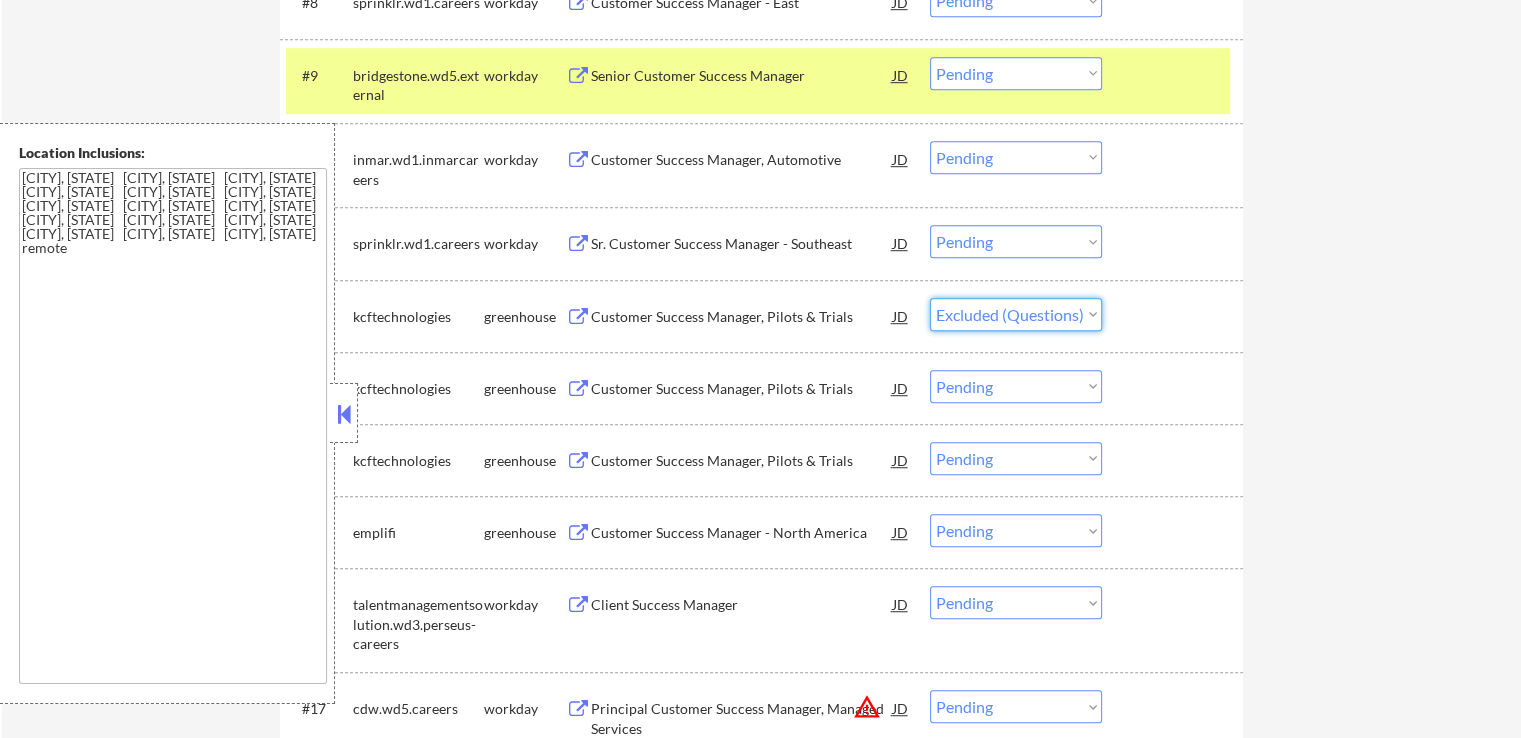 click on "Choose an option... Pending Applied Excluded (Questions) Excluded (Expired) Excluded (Location) Excluded (Bad Match) Excluded (Blocklist) Excluded (Salary) Excluded (Other)" at bounding box center (1016, 314) 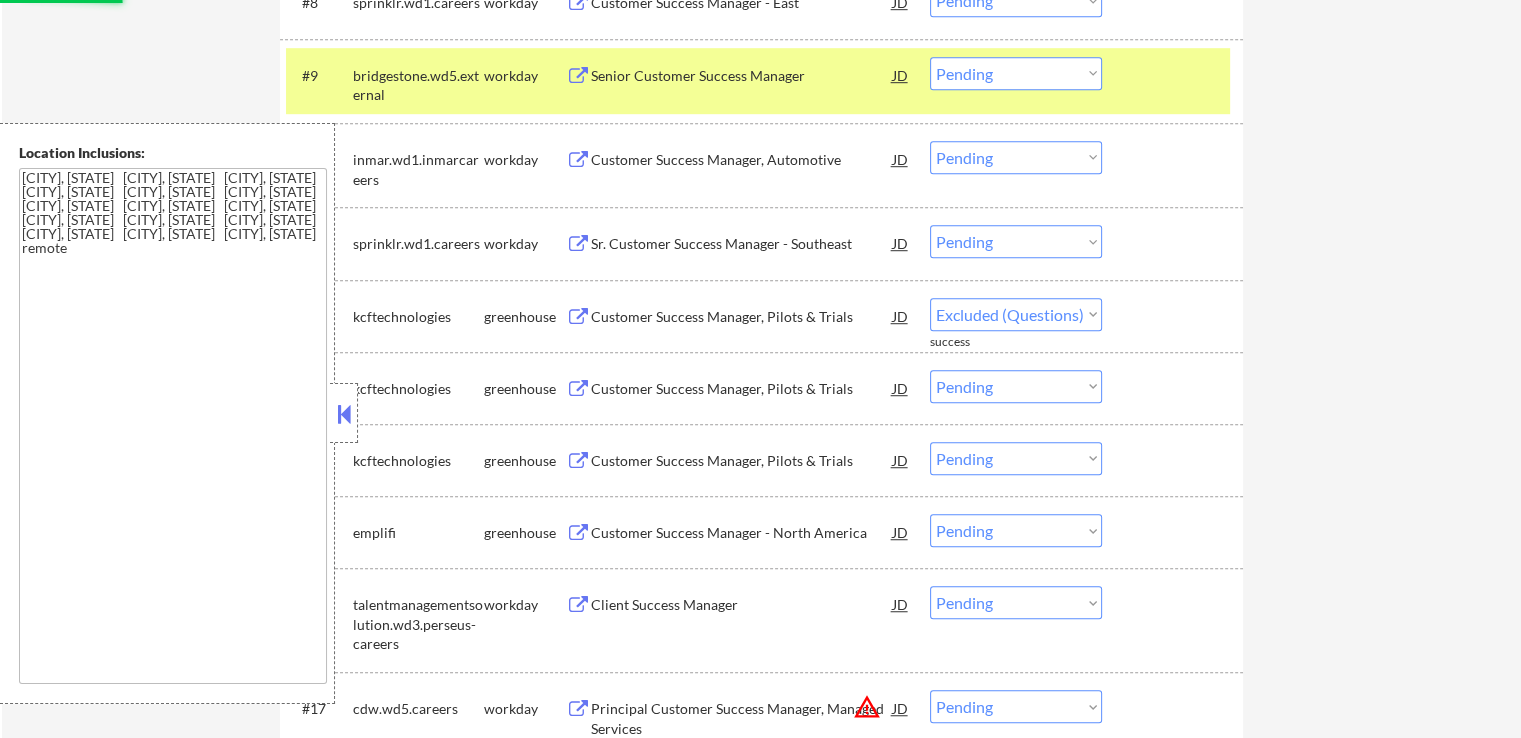 select on ""pending"" 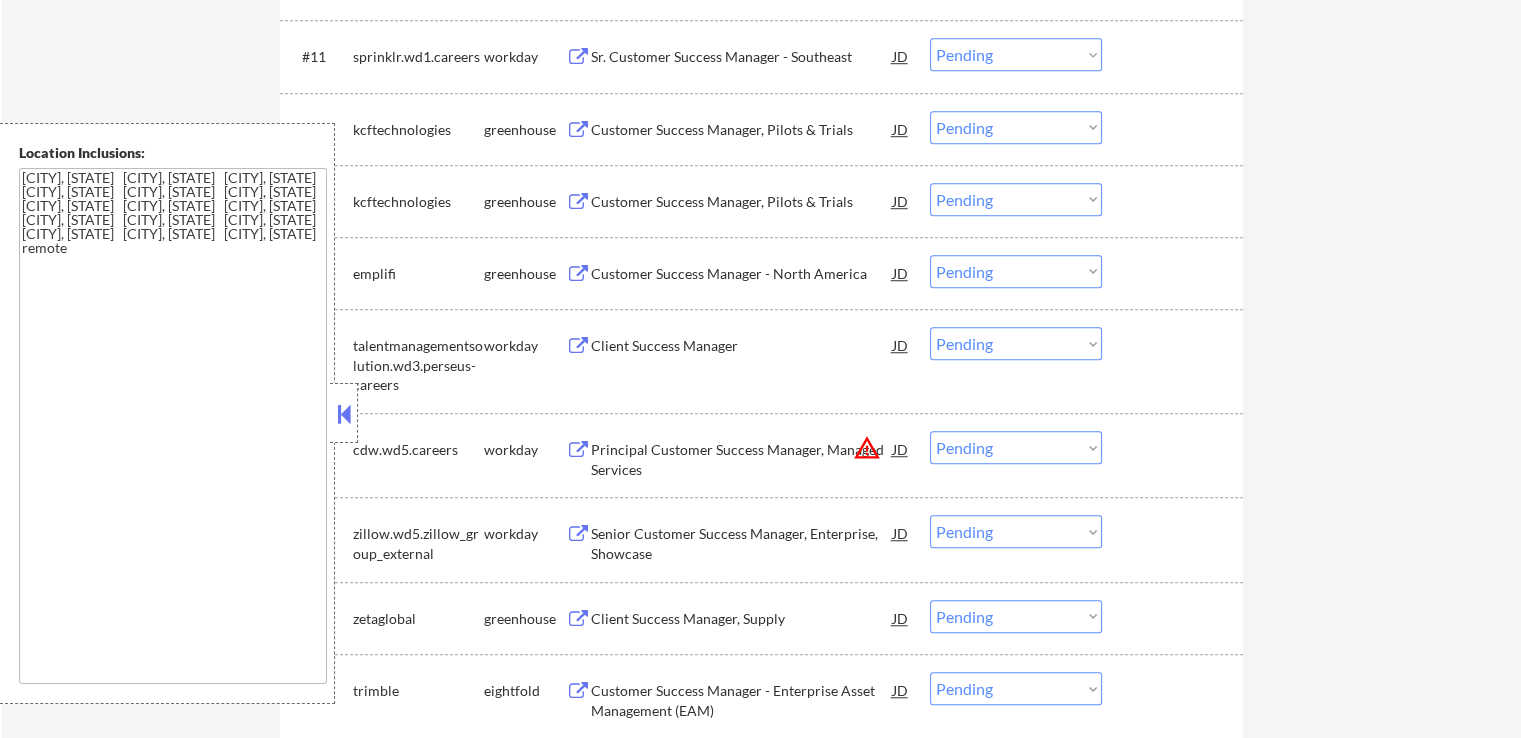 scroll, scrollTop: 1500, scrollLeft: 0, axis: vertical 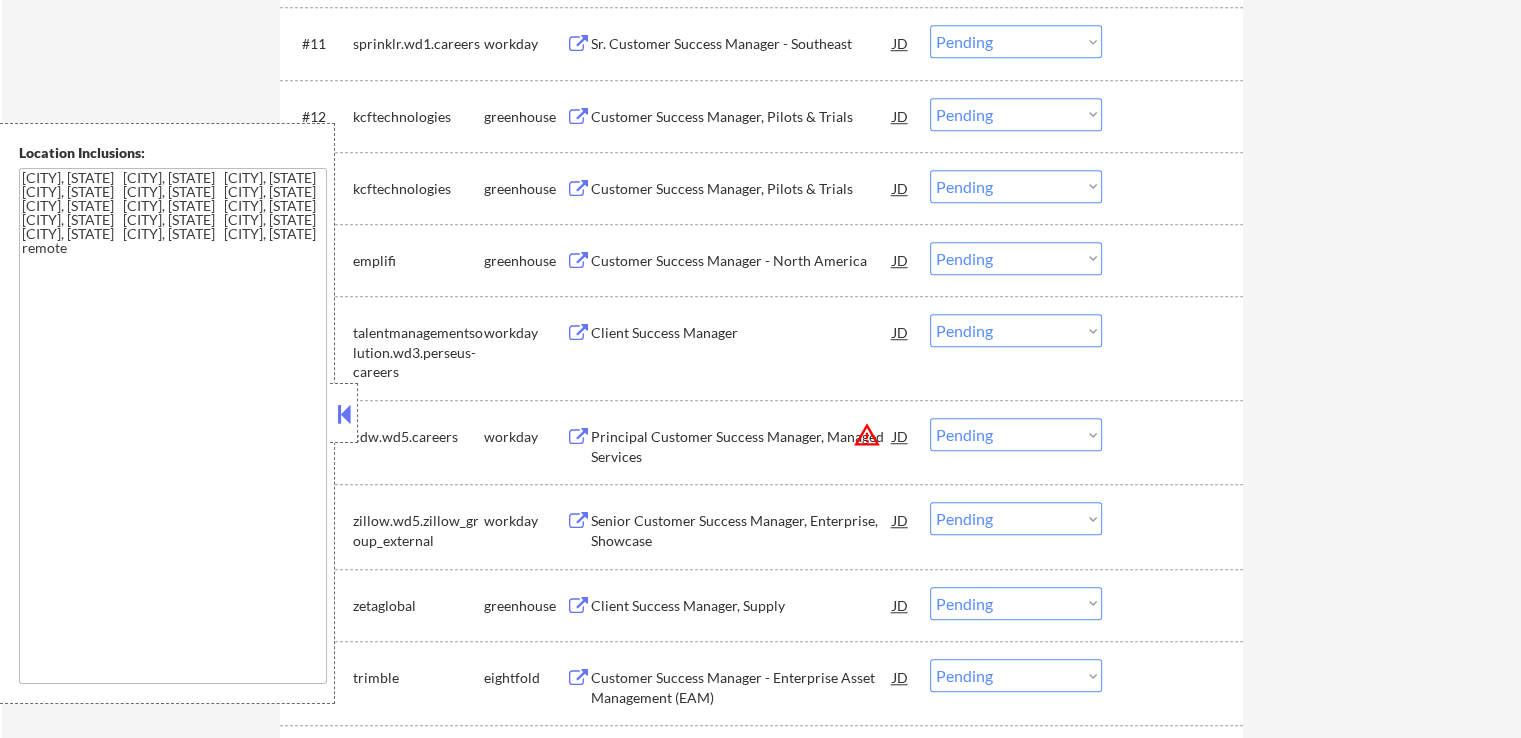 click at bounding box center [578, 261] 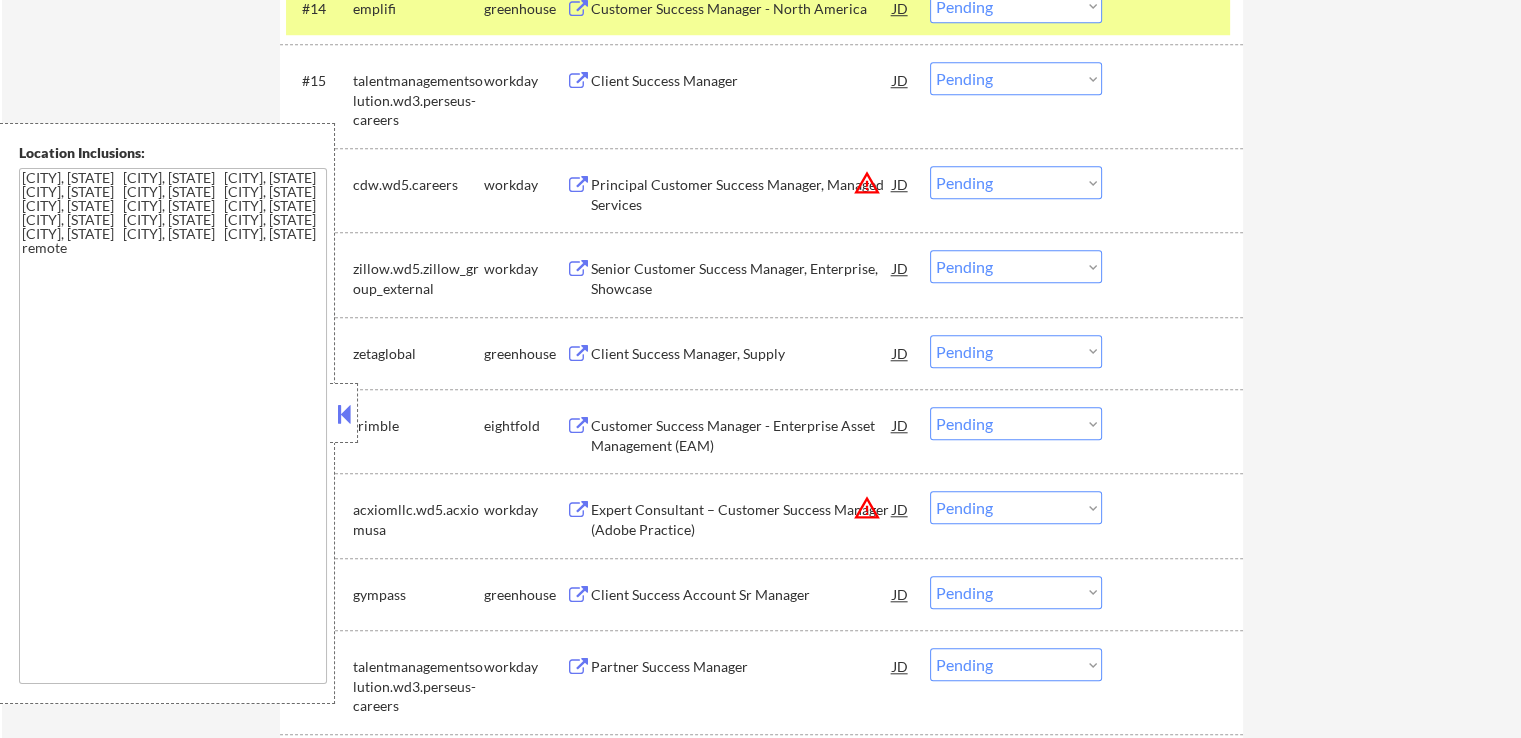 scroll, scrollTop: 1800, scrollLeft: 0, axis: vertical 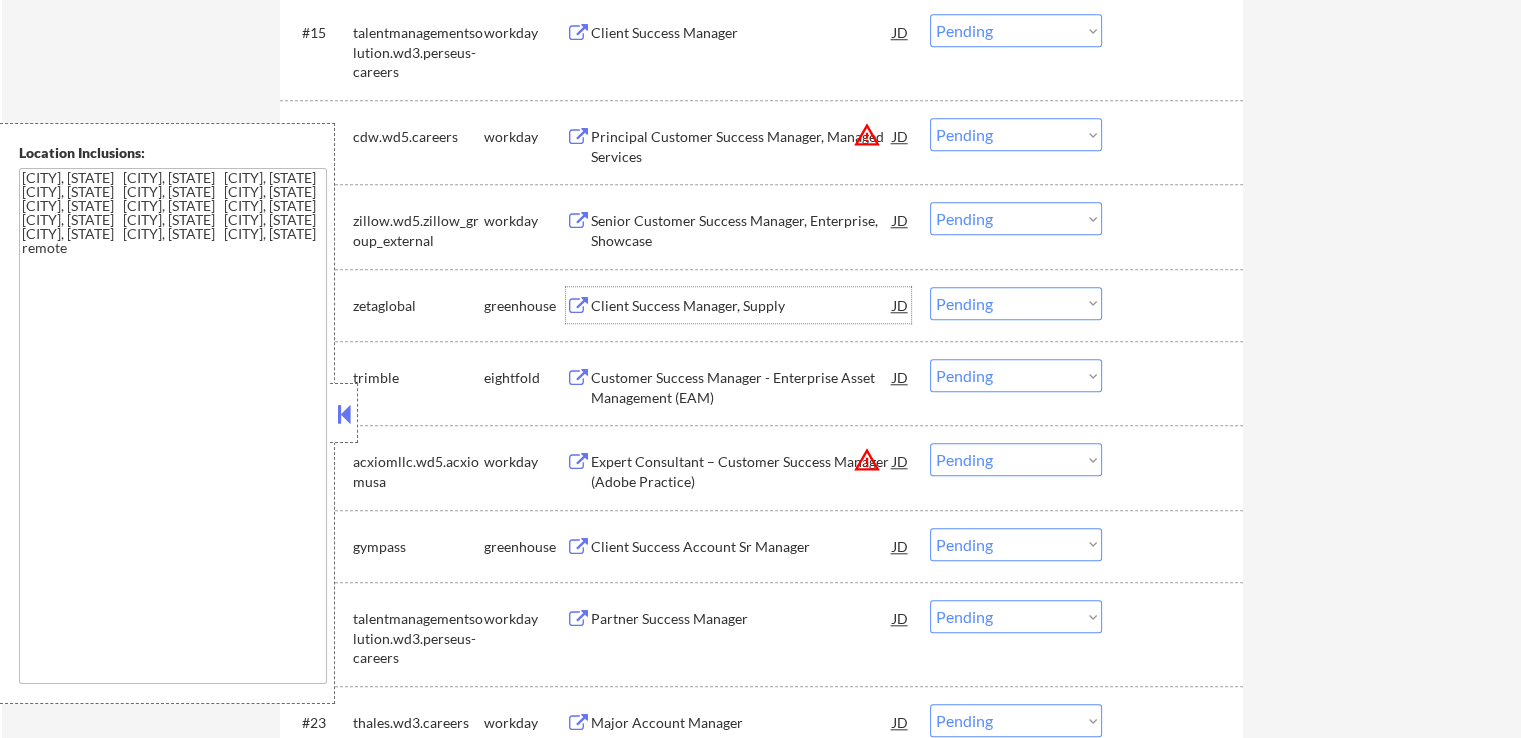 click on "Client Success Manager, Supply" at bounding box center [742, 306] 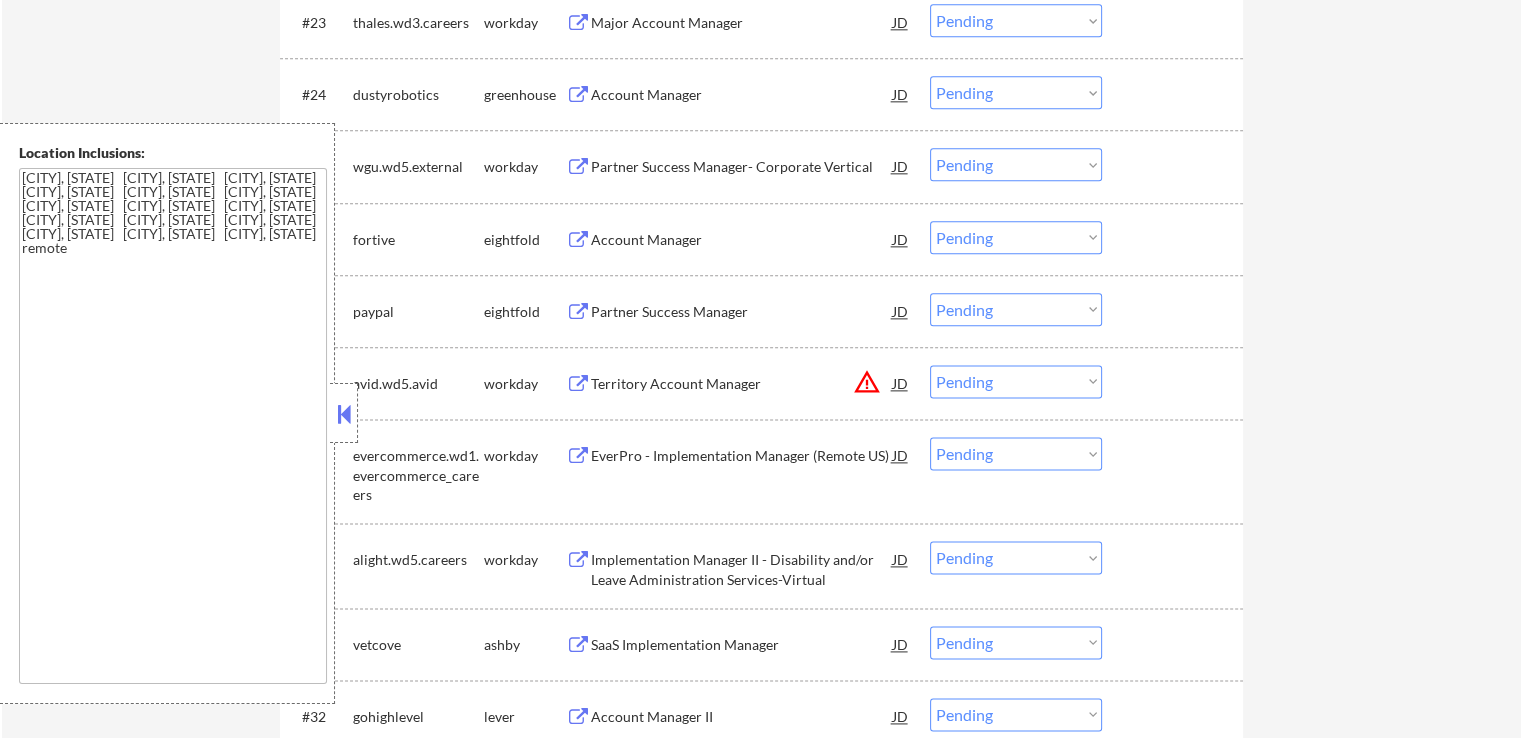 scroll, scrollTop: 2300, scrollLeft: 0, axis: vertical 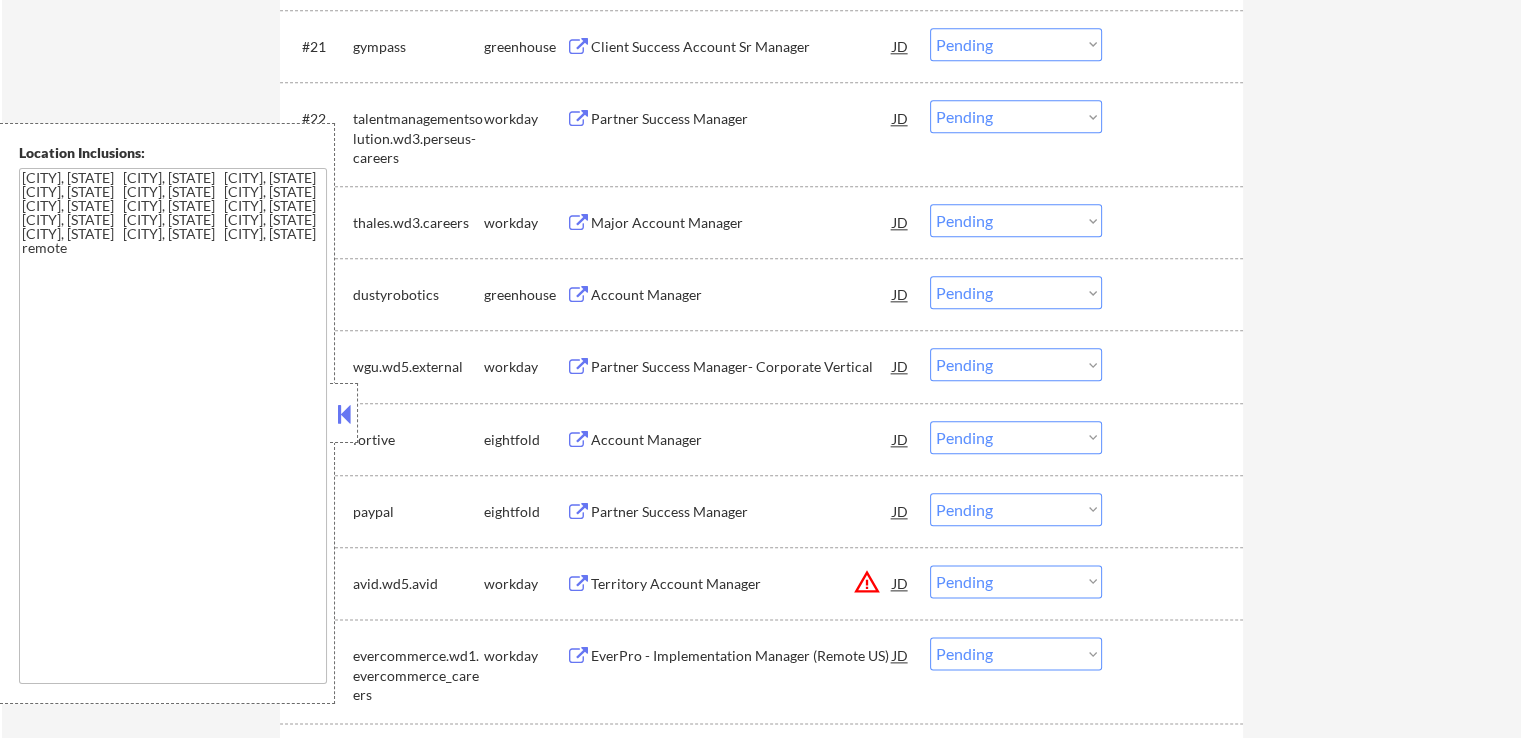 click on "Account Manager" at bounding box center [742, 295] 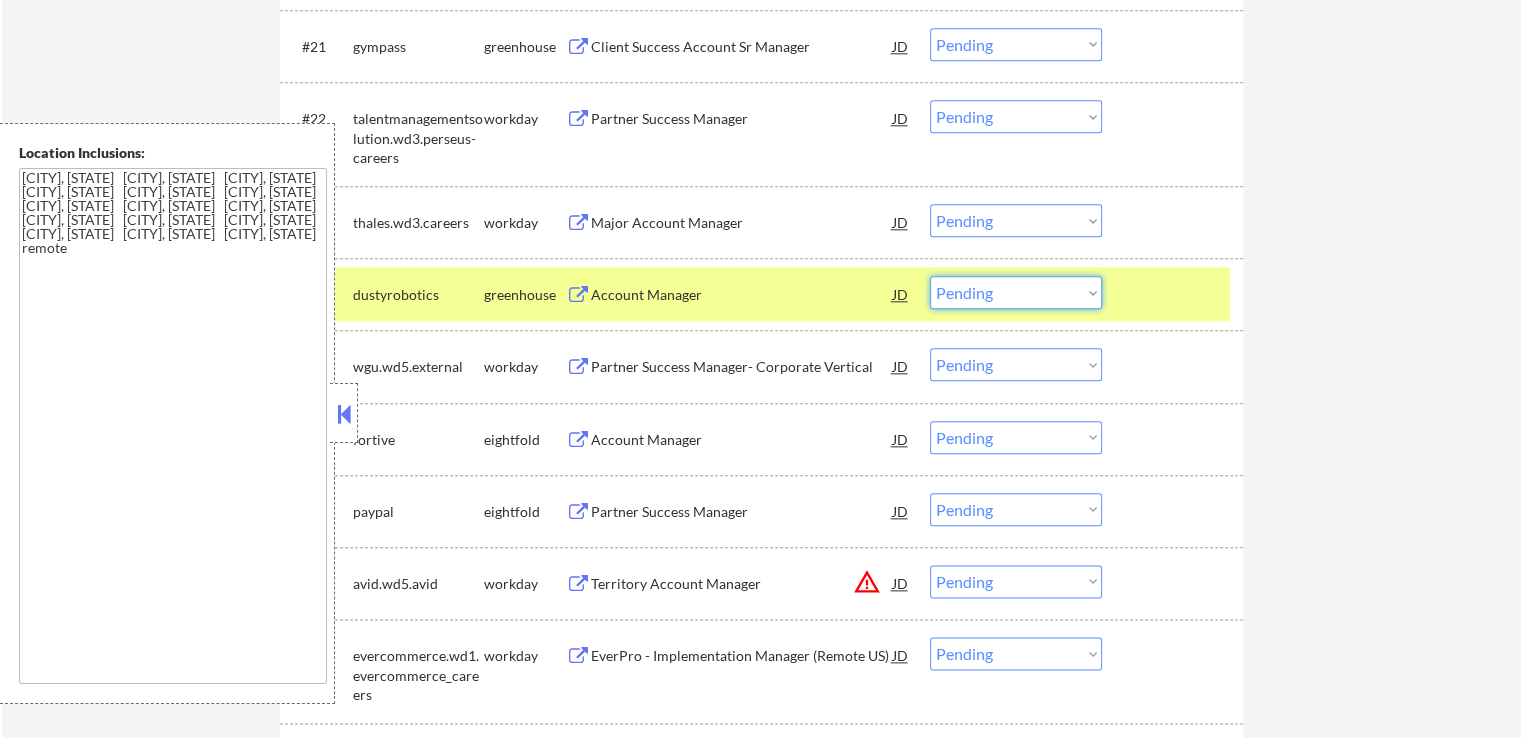 click on "Choose an option... Pending Applied Excluded (Questions) Excluded (Expired) Excluded (Location) Excluded (Bad Match) Excluded (Blocklist) Excluded (Salary) Excluded (Other)" at bounding box center [1016, 292] 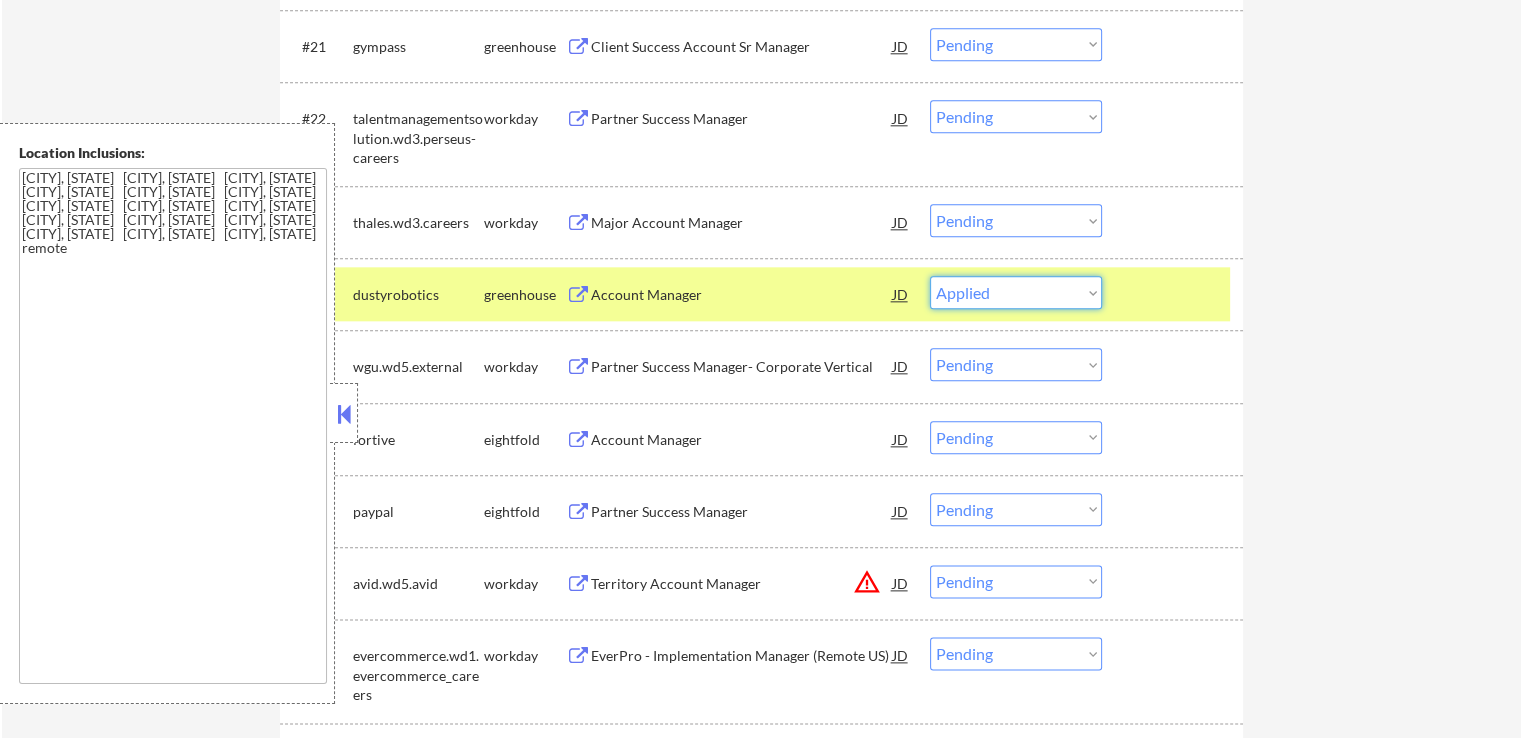 click on "Choose an option... Pending Applied Excluded (Questions) Excluded (Expired) Excluded (Location) Excluded (Bad Match) Excluded (Blocklist) Excluded (Salary) Excluded (Other)" at bounding box center (1016, 292) 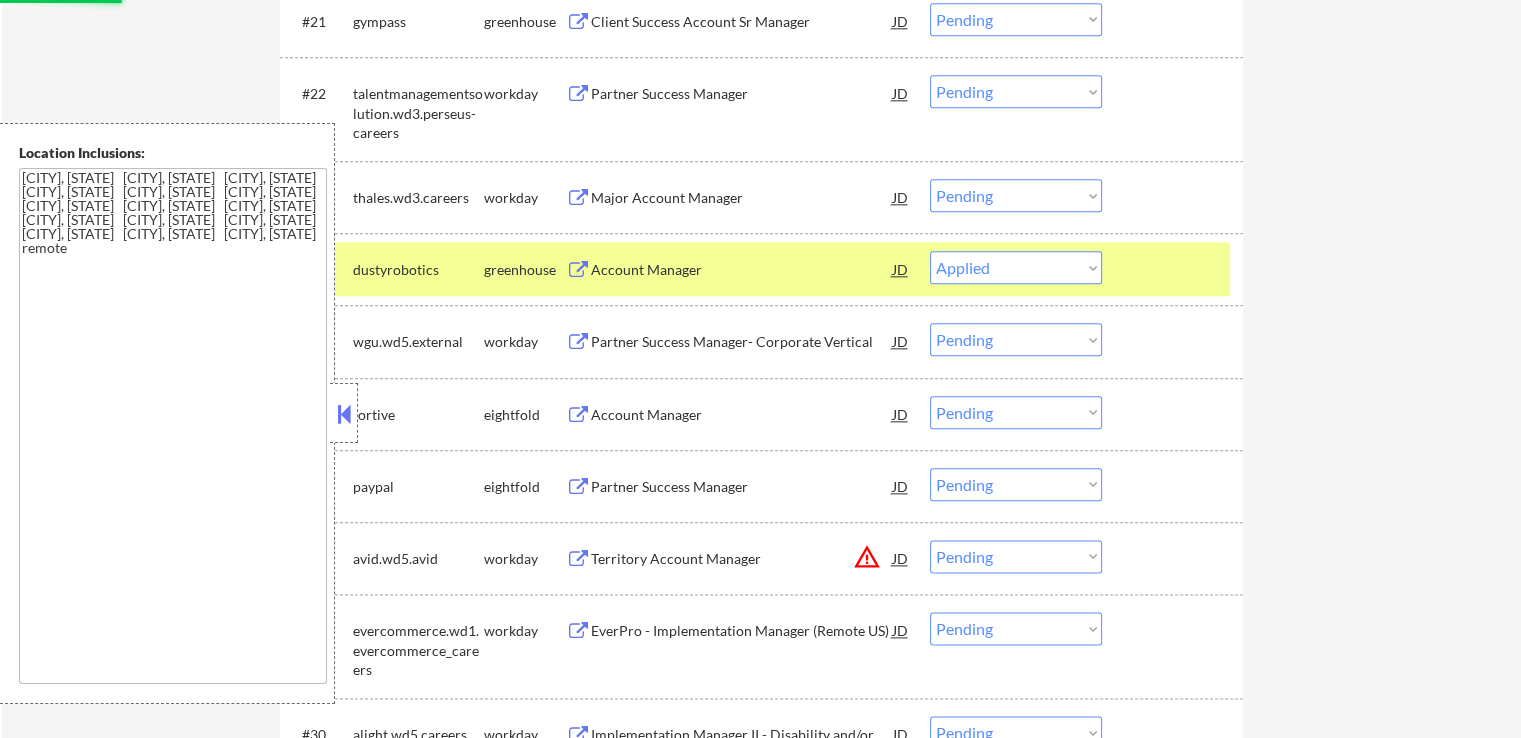 scroll, scrollTop: 2400, scrollLeft: 0, axis: vertical 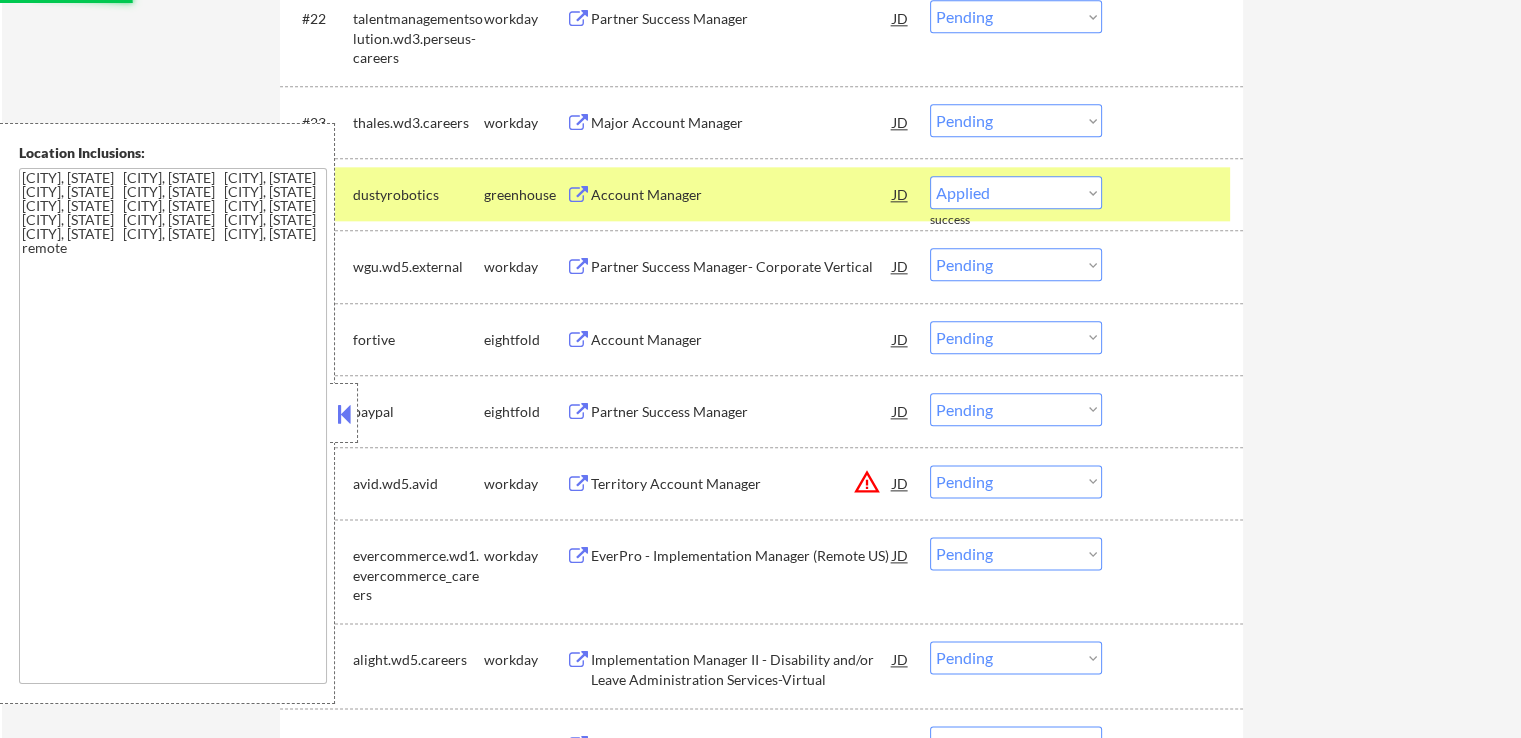 select on ""pending"" 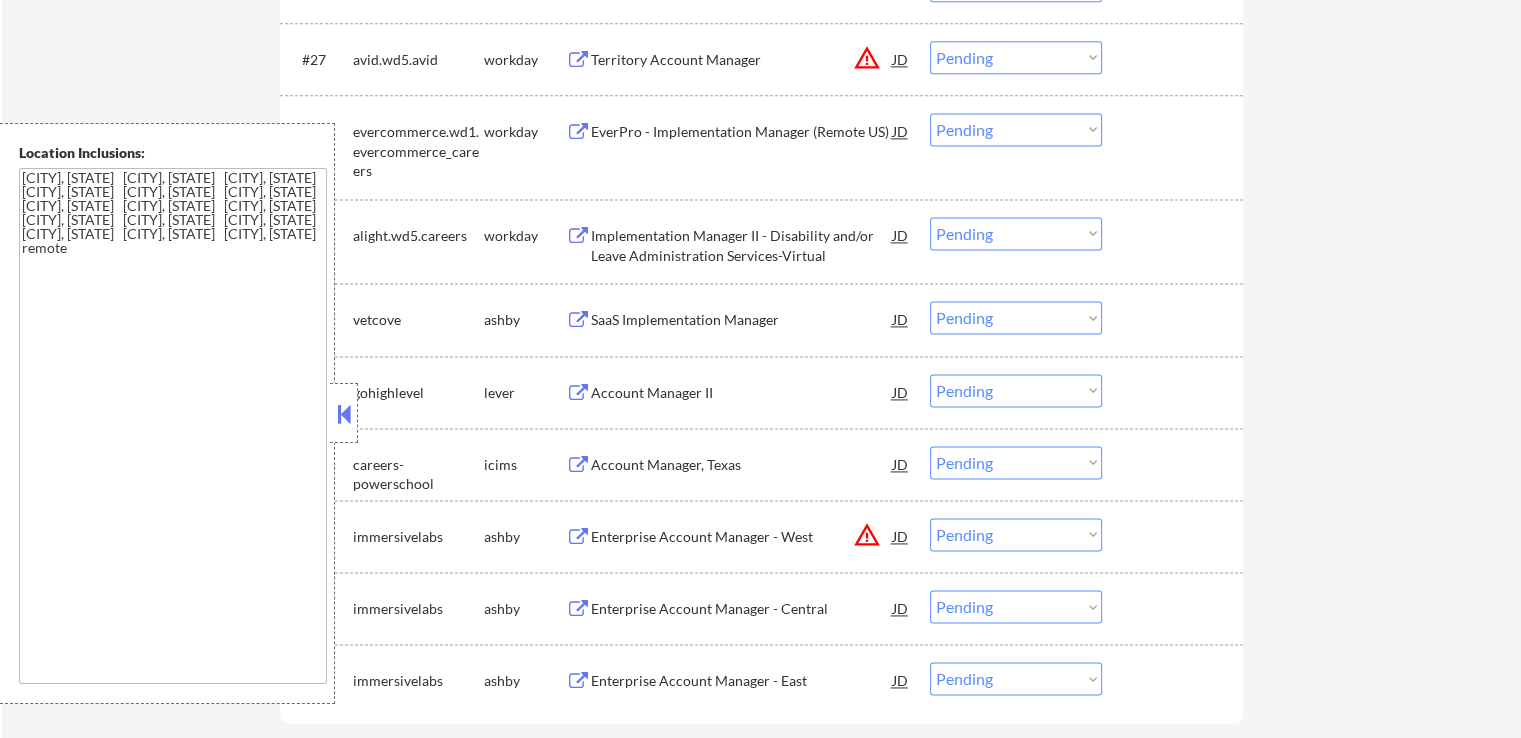 scroll, scrollTop: 2800, scrollLeft: 0, axis: vertical 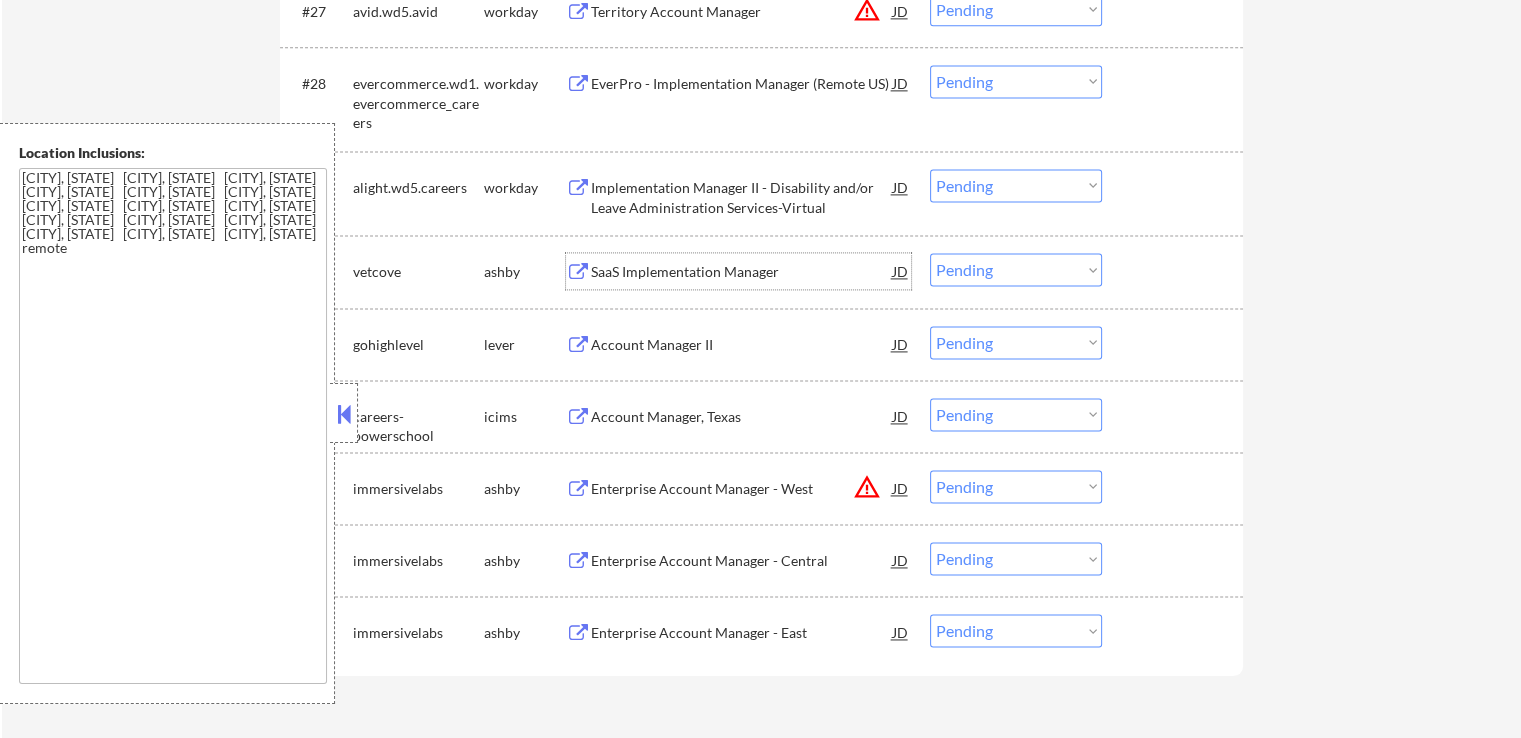 click on "SaaS Implementation Manager" at bounding box center [742, 272] 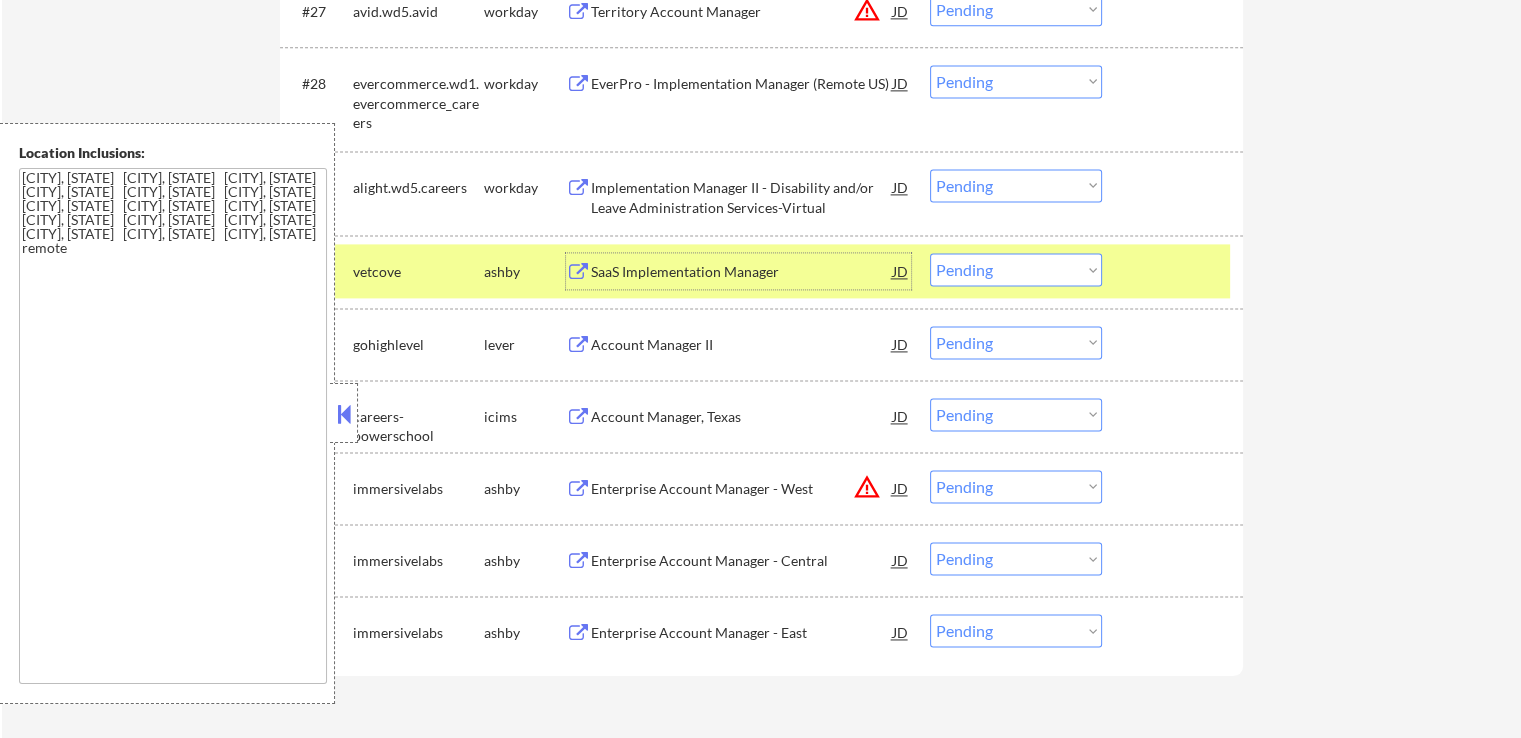 click on "Choose an option... Pending Applied Excluded (Questions) Excluded (Expired) Excluded (Location) Excluded (Bad Match) Excluded (Blocklist) Excluded (Salary) Excluded (Other)" at bounding box center (1016, 269) 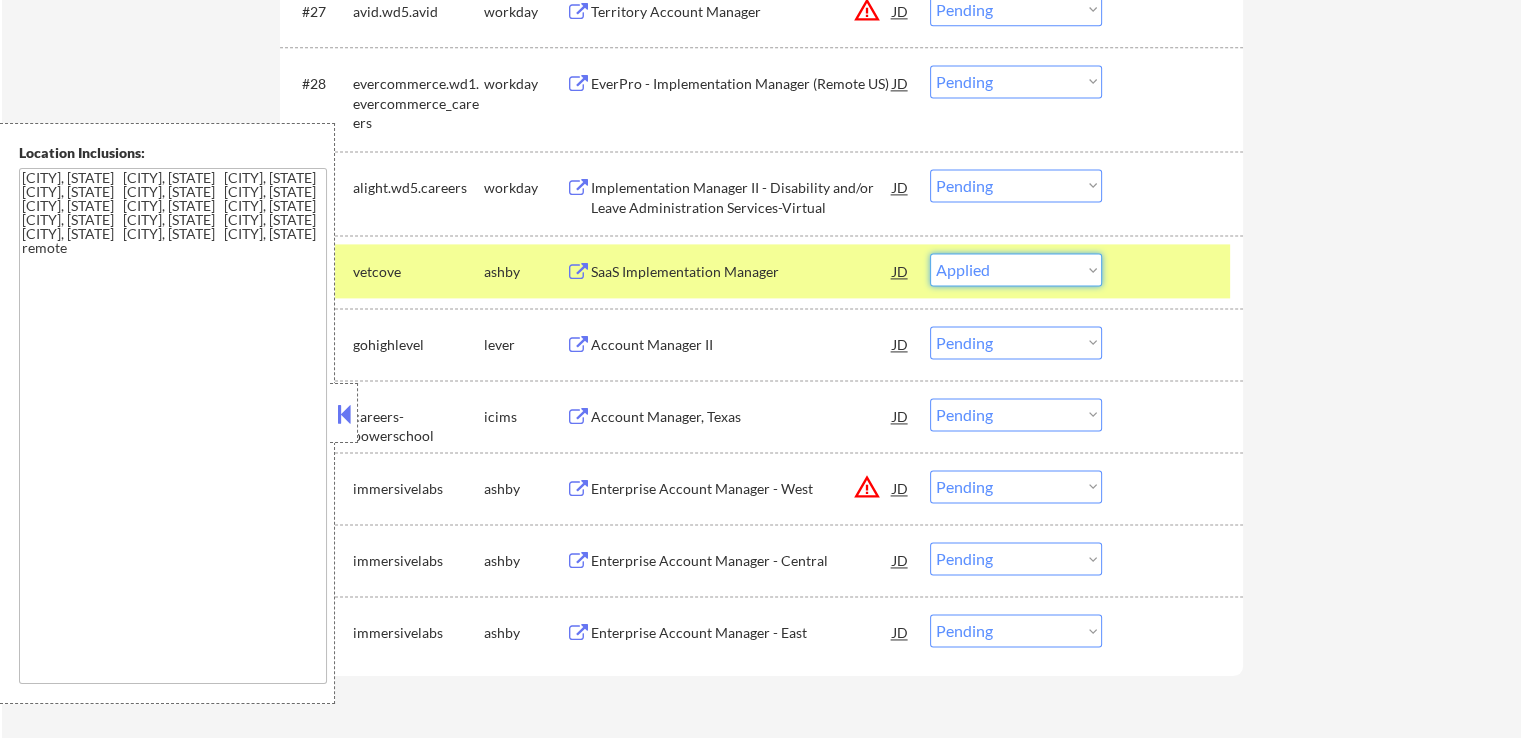 click on "Choose an option... Pending Applied Excluded (Questions) Excluded (Expired) Excluded (Location) Excluded (Bad Match) Excluded (Blocklist) Excluded (Salary) Excluded (Other)" at bounding box center (1016, 269) 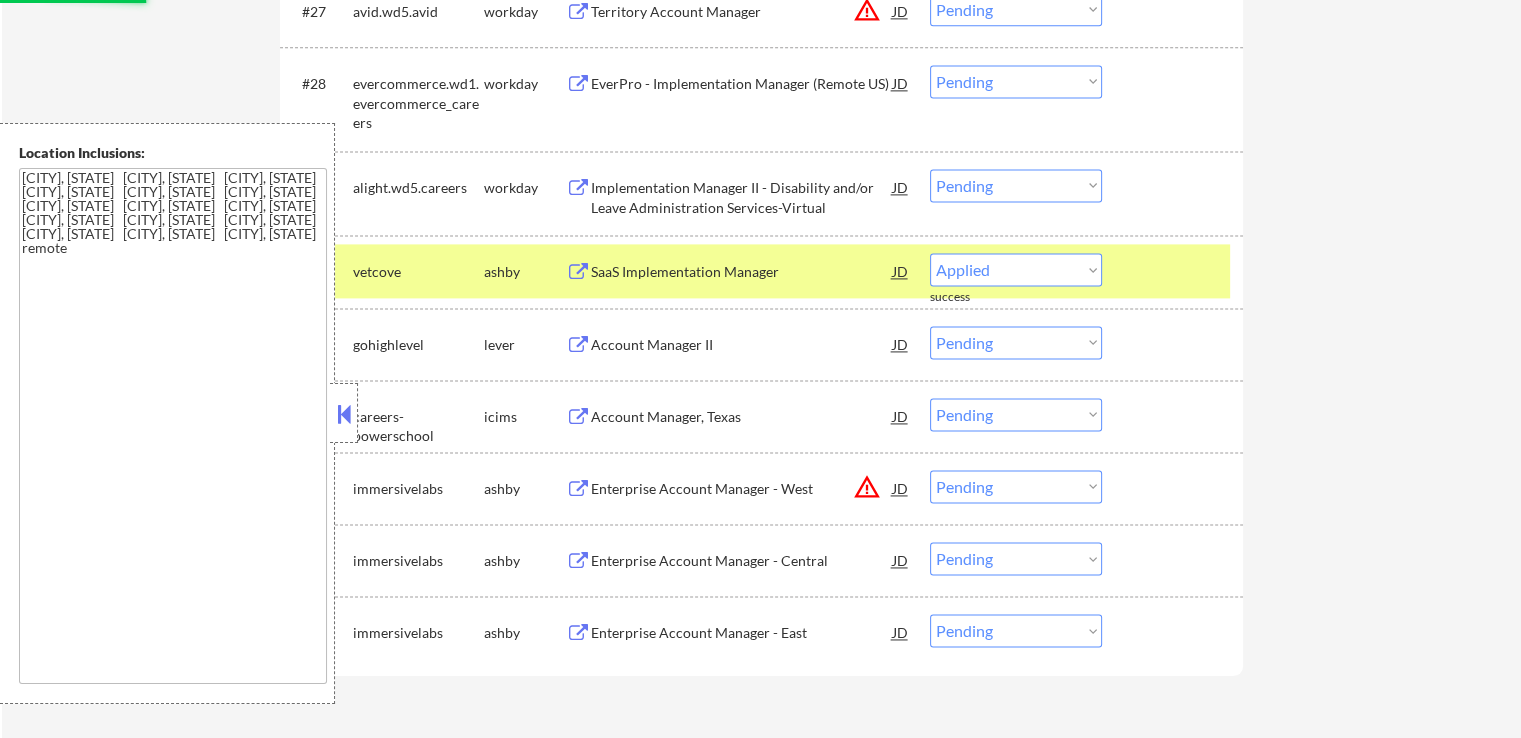 scroll, scrollTop: 2900, scrollLeft: 0, axis: vertical 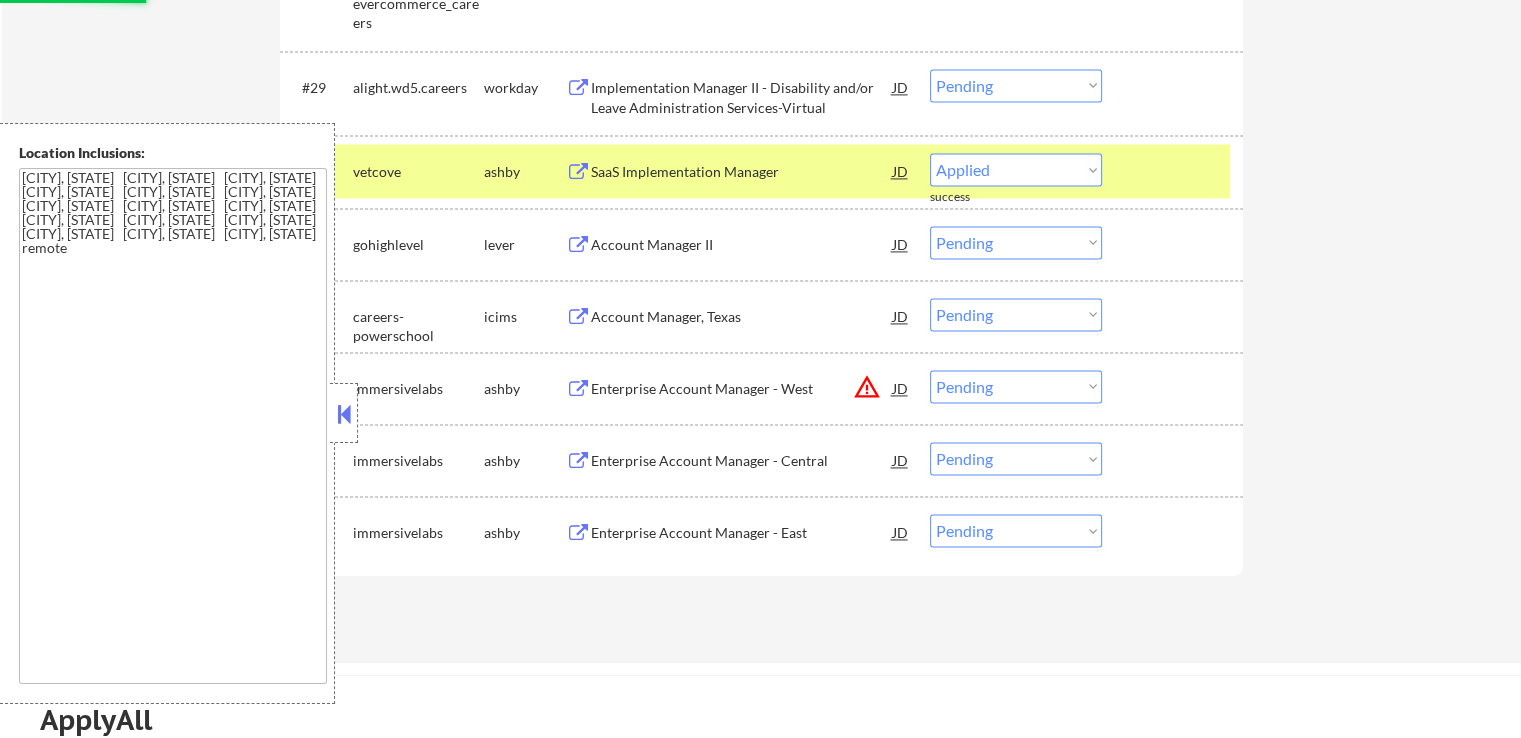 select on ""pending"" 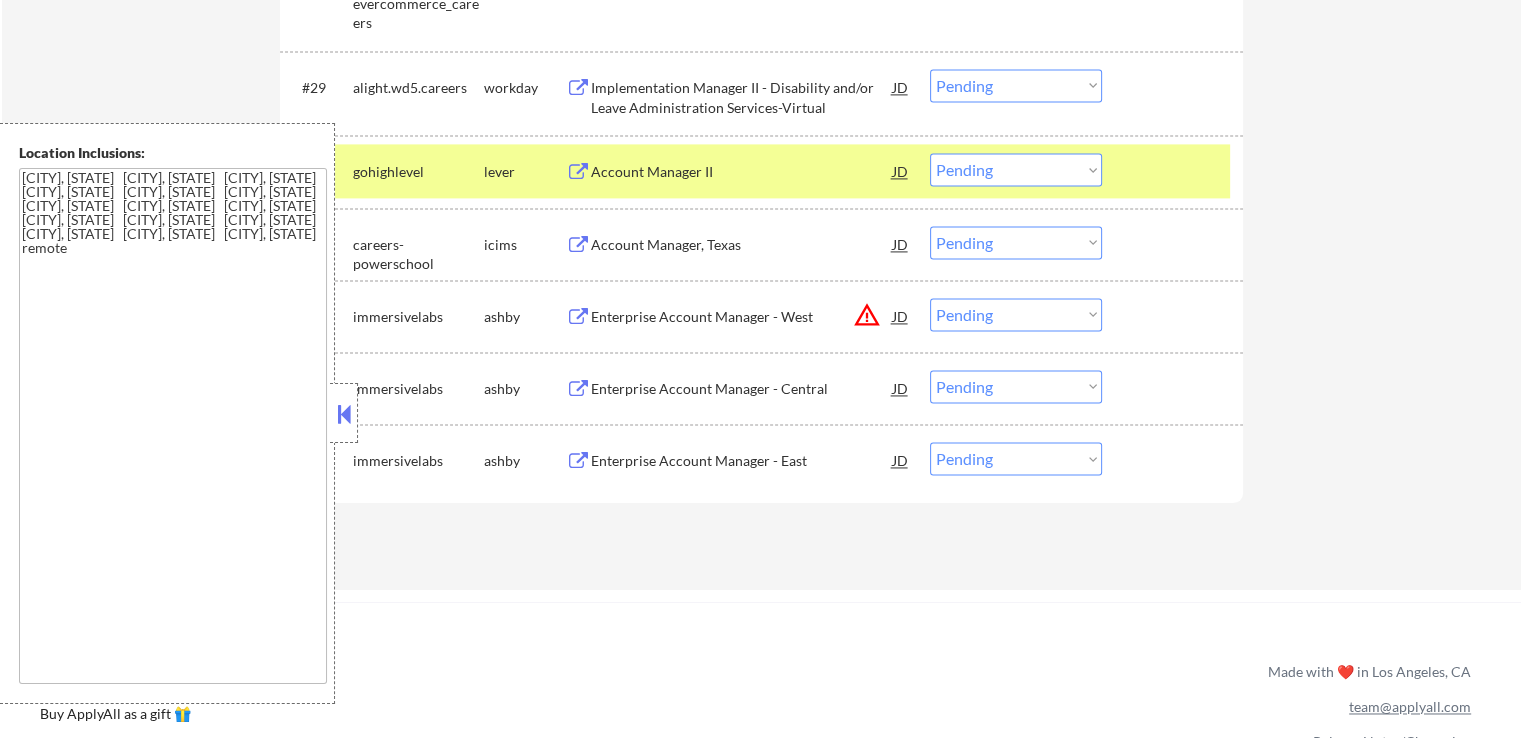 click on "Enterprise Account Manager - East" at bounding box center [742, 461] 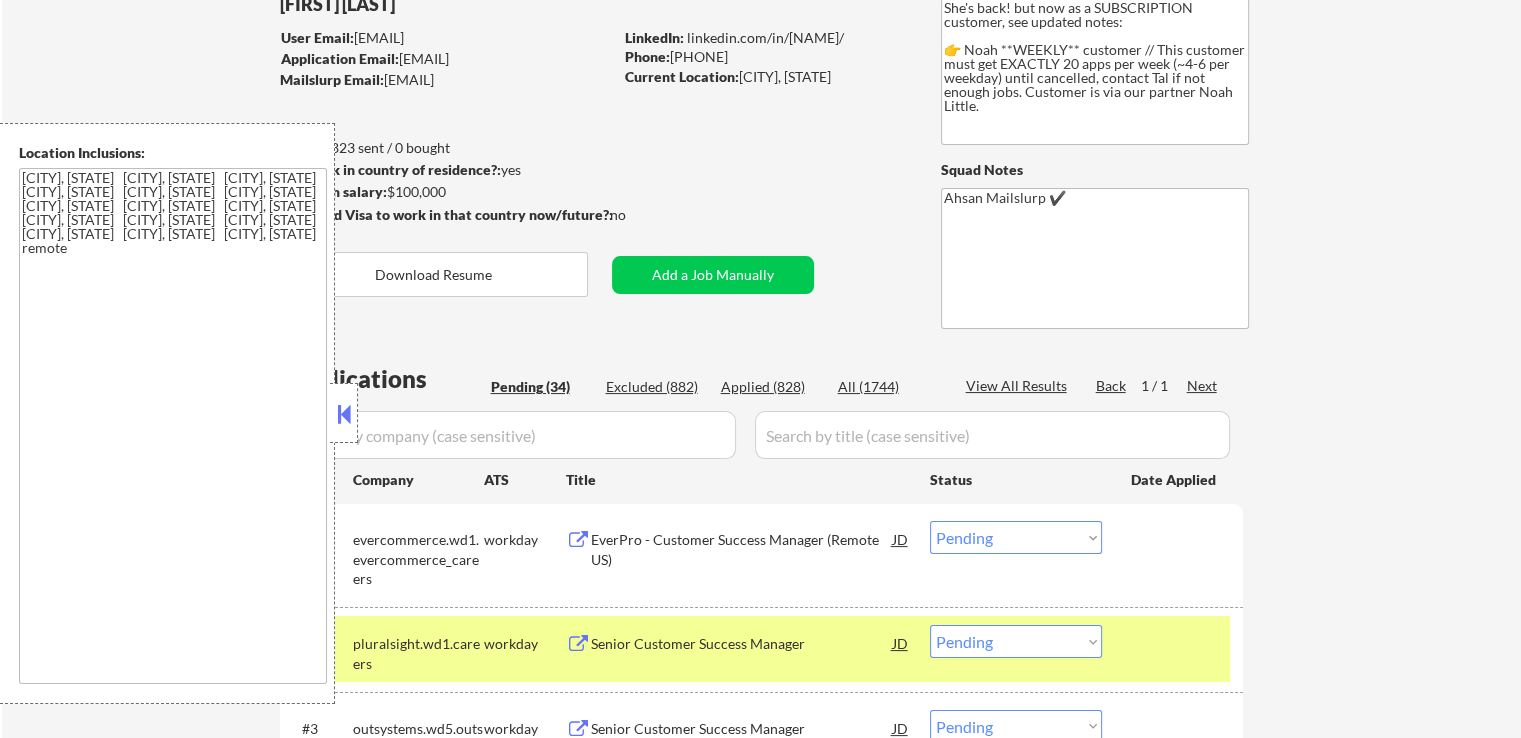 scroll, scrollTop: 0, scrollLeft: 0, axis: both 